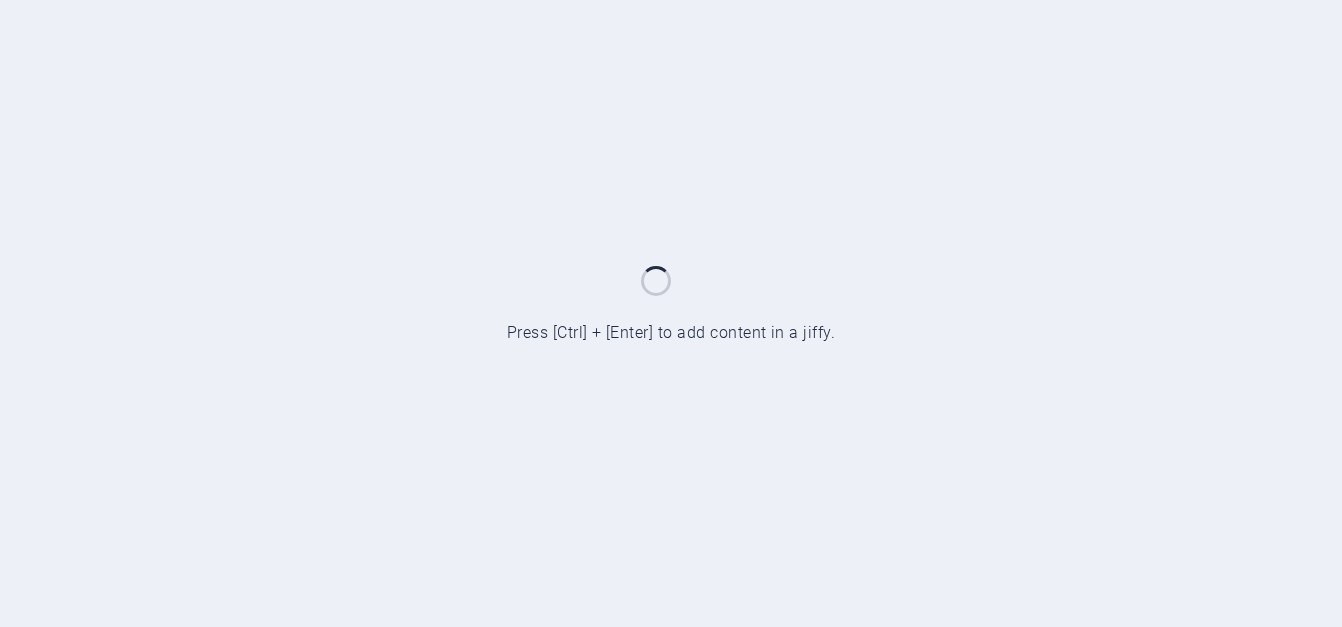 scroll, scrollTop: 0, scrollLeft: 0, axis: both 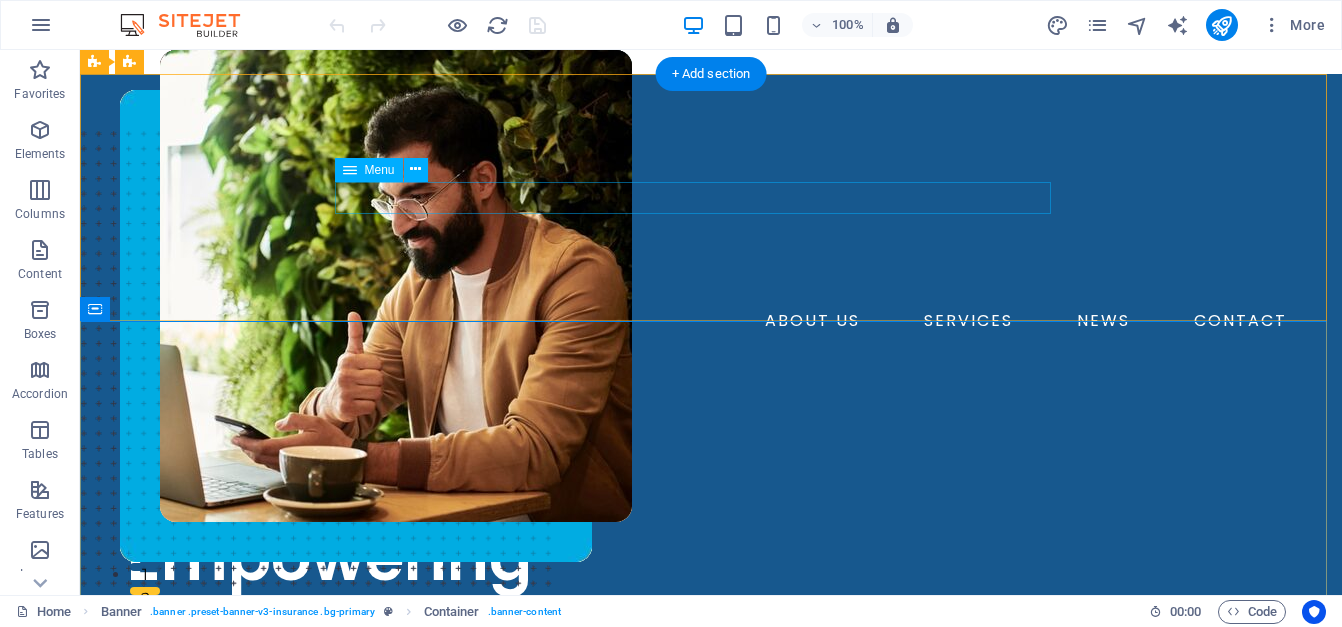 click on "ABOUT US SERVICES NEWS CONTACT" at bounding box center (711, 321) 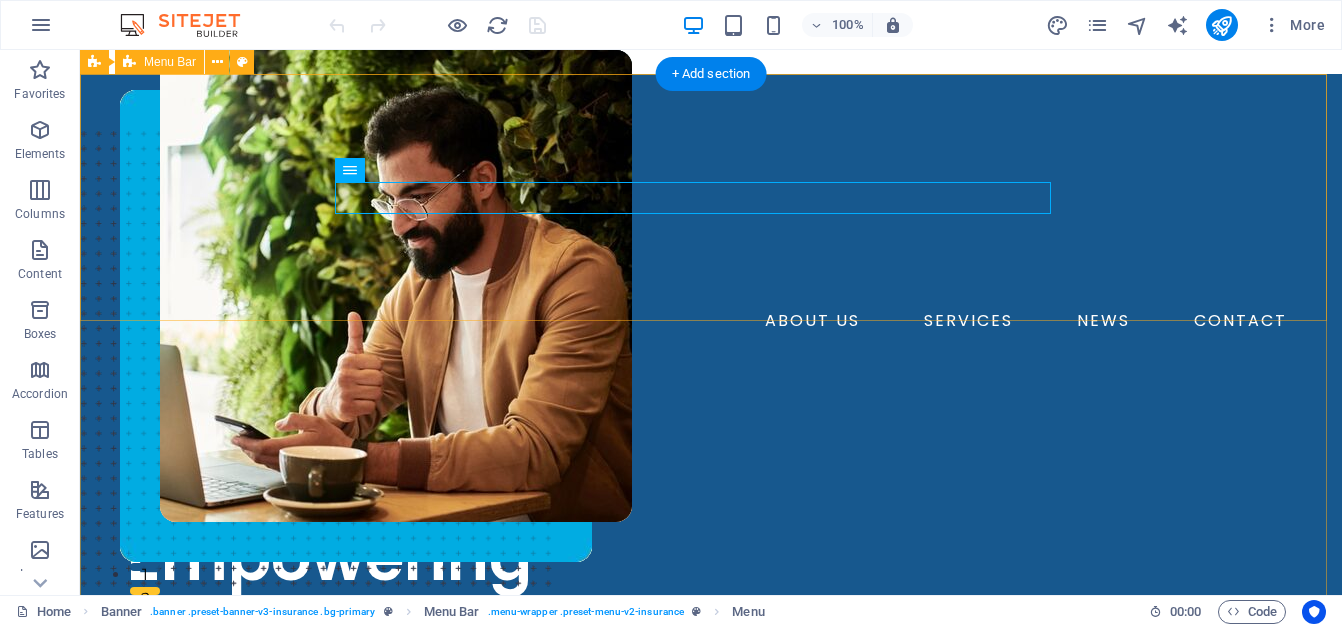 click on "ABOUT US SERVICES NEWS CONTACT BOOK A CALL" at bounding box center (711, 240) 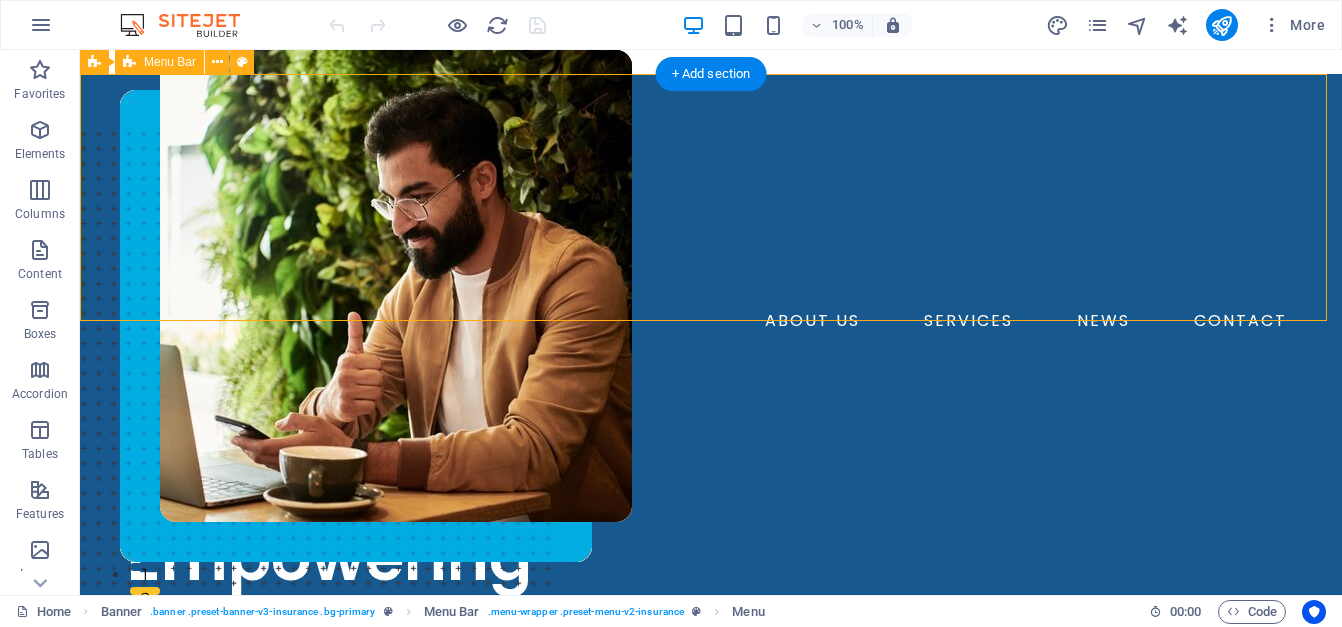 drag, startPoint x: 667, startPoint y: 128, endPoint x: 495, endPoint y: 134, distance: 172.10461 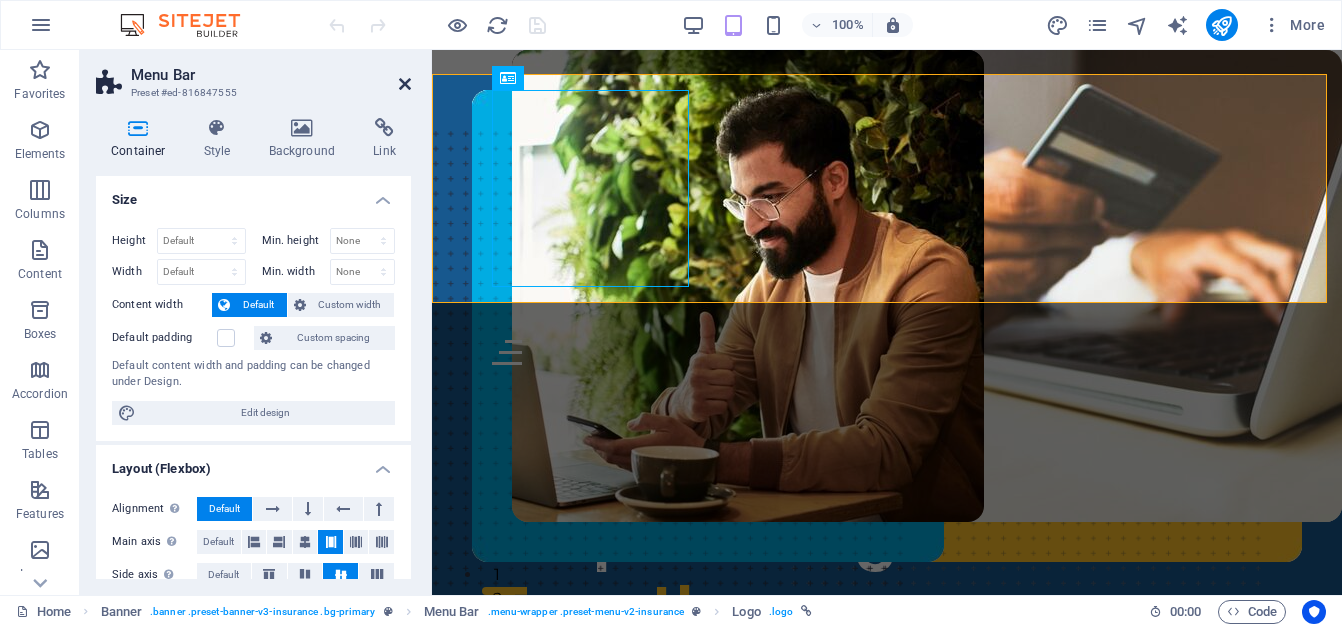 click at bounding box center (405, 84) 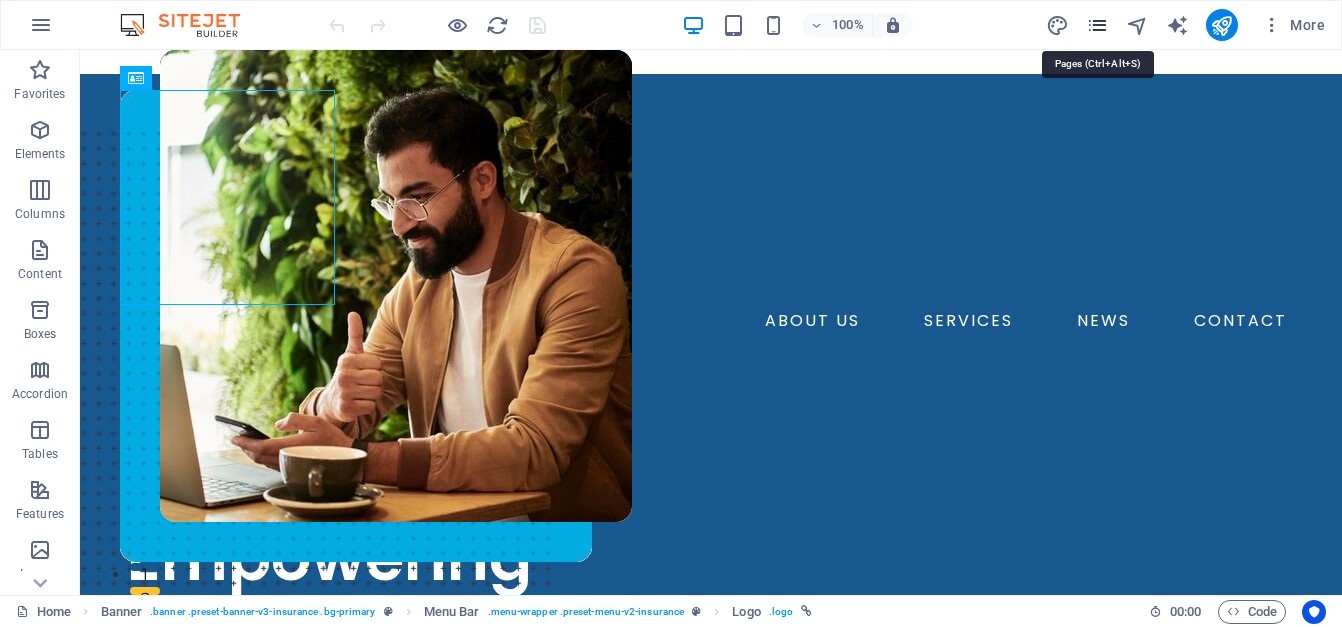 click at bounding box center [1097, 25] 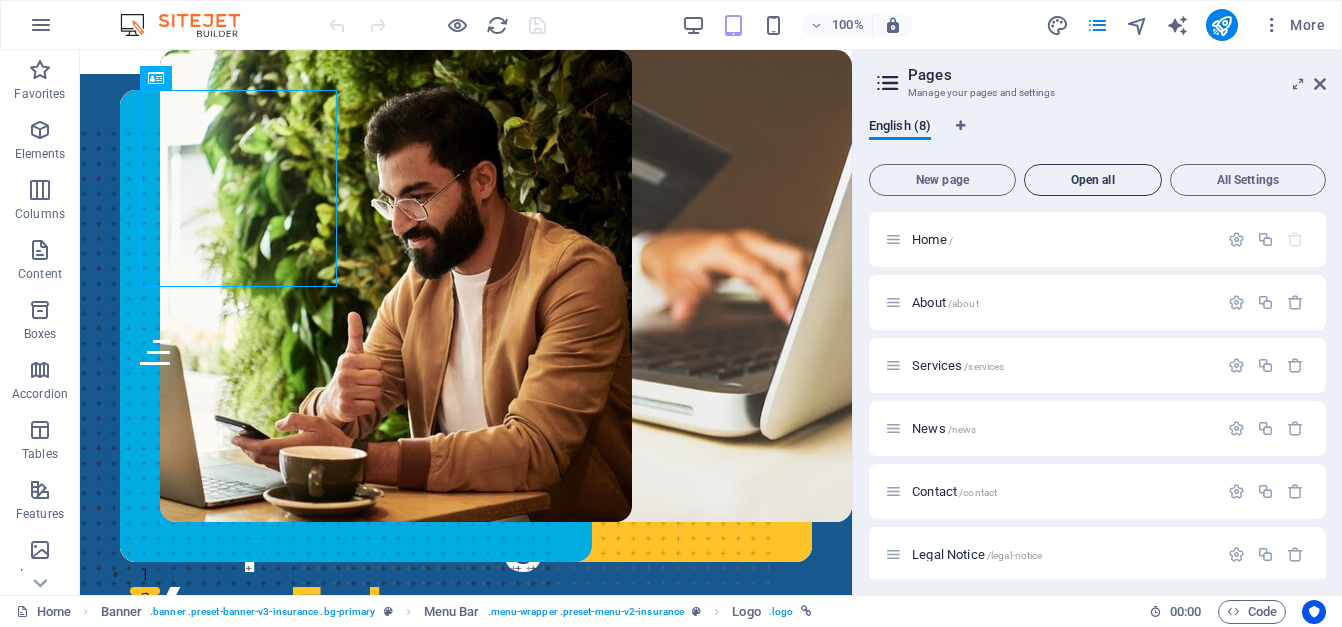 click on "Open all" at bounding box center (1093, 180) 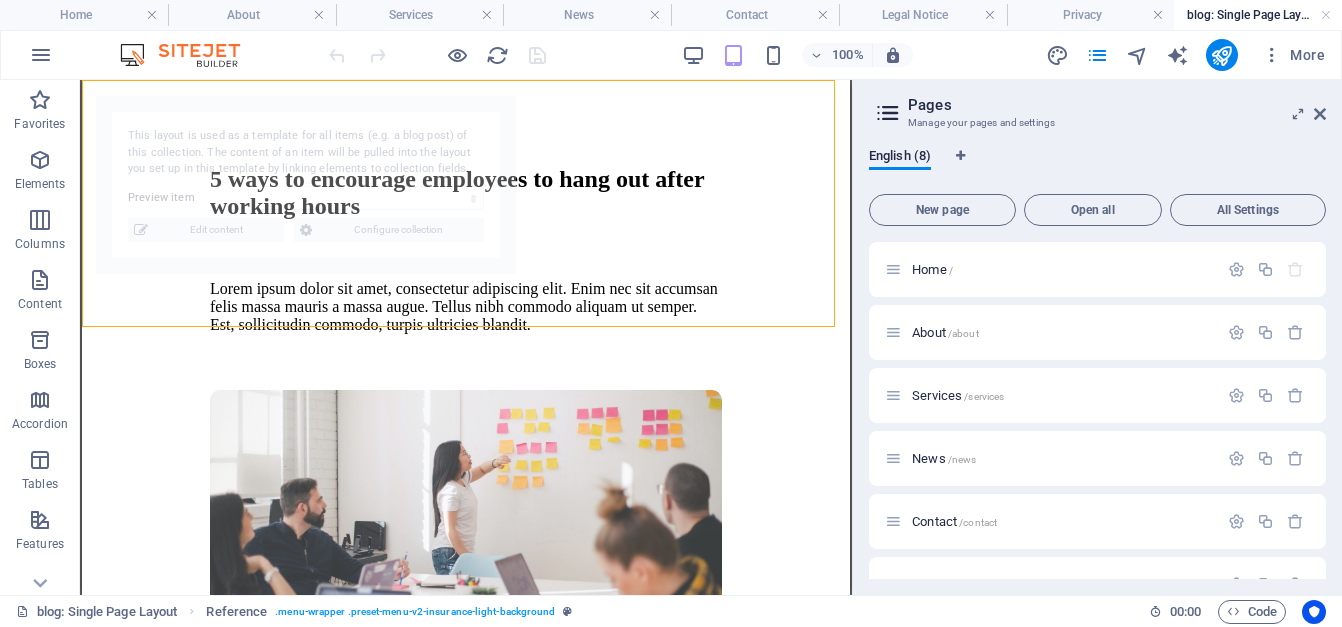 scroll, scrollTop: 451, scrollLeft: 0, axis: vertical 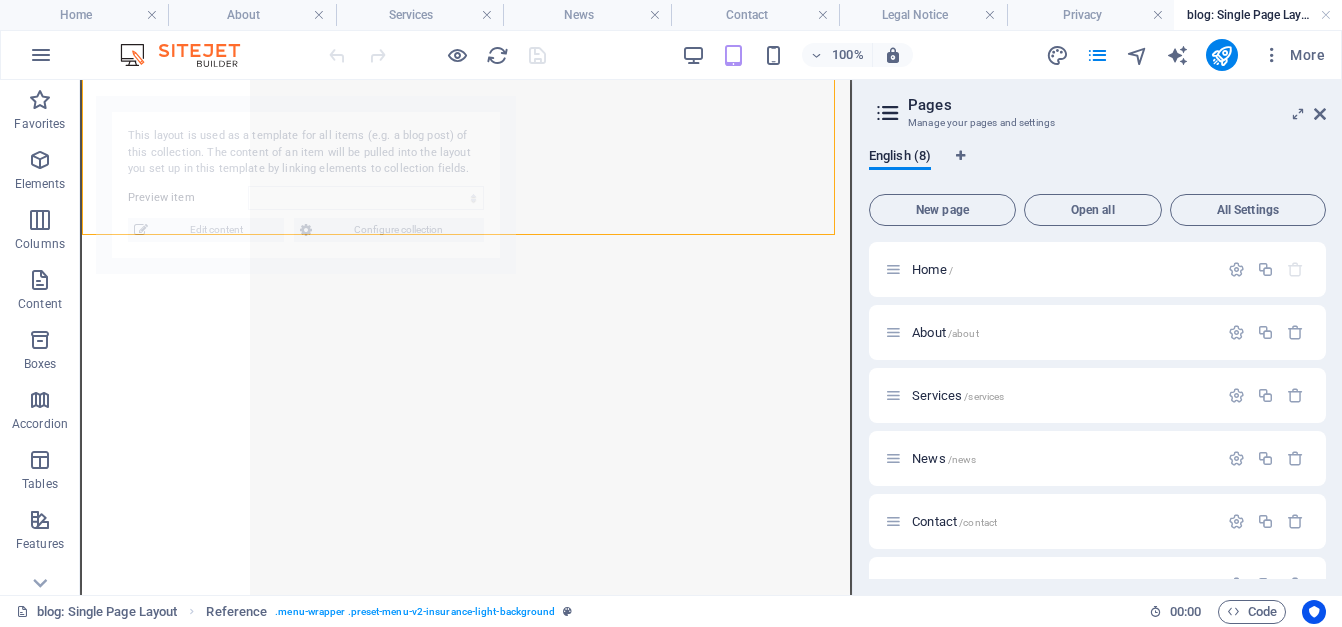 select on "6888a7fb703ad78bba045318" 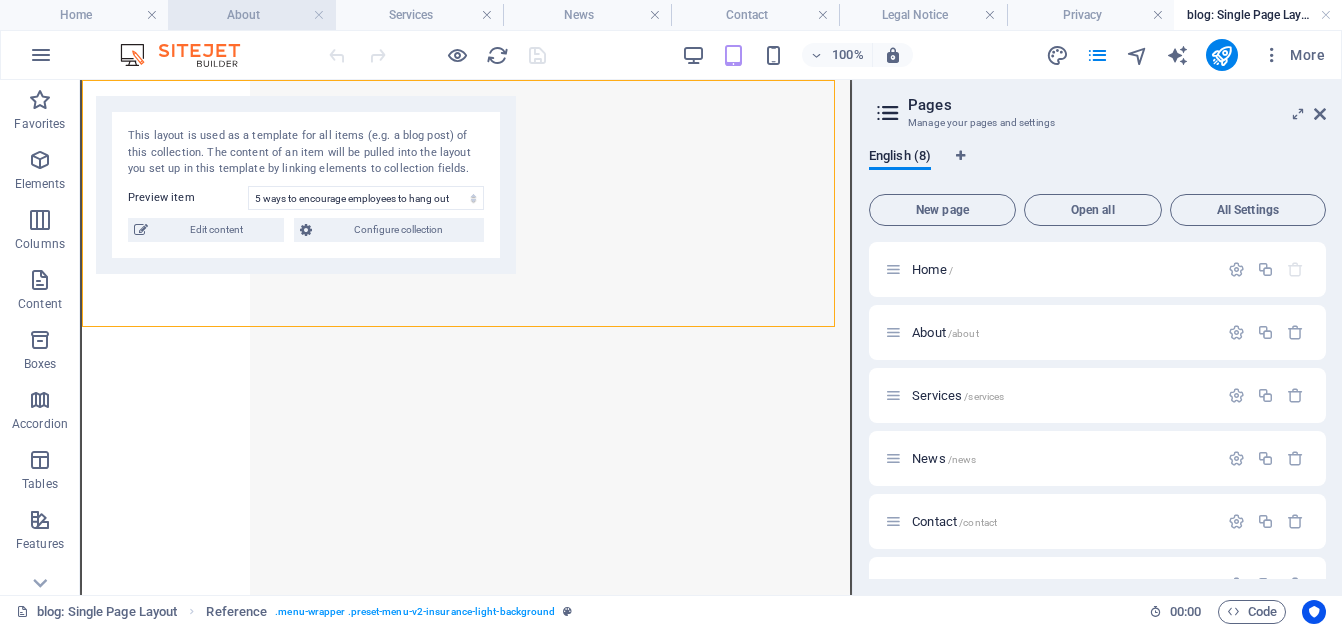 click on "About" at bounding box center [252, 15] 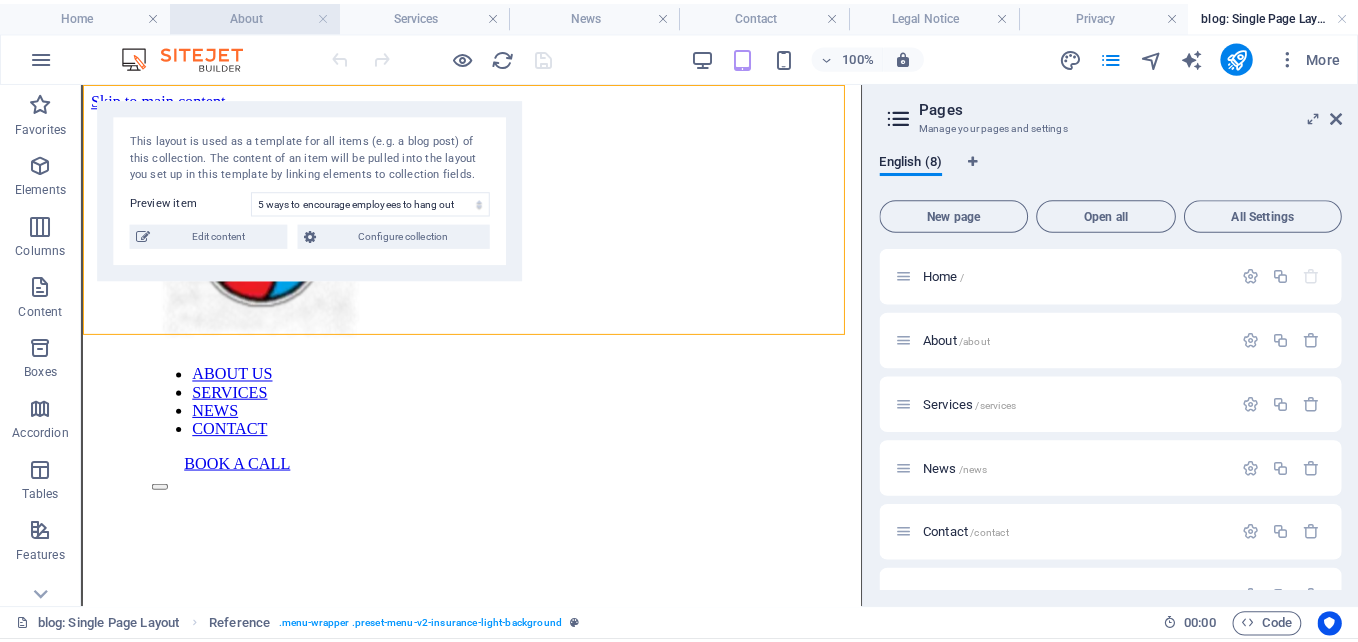 scroll, scrollTop: 767, scrollLeft: 0, axis: vertical 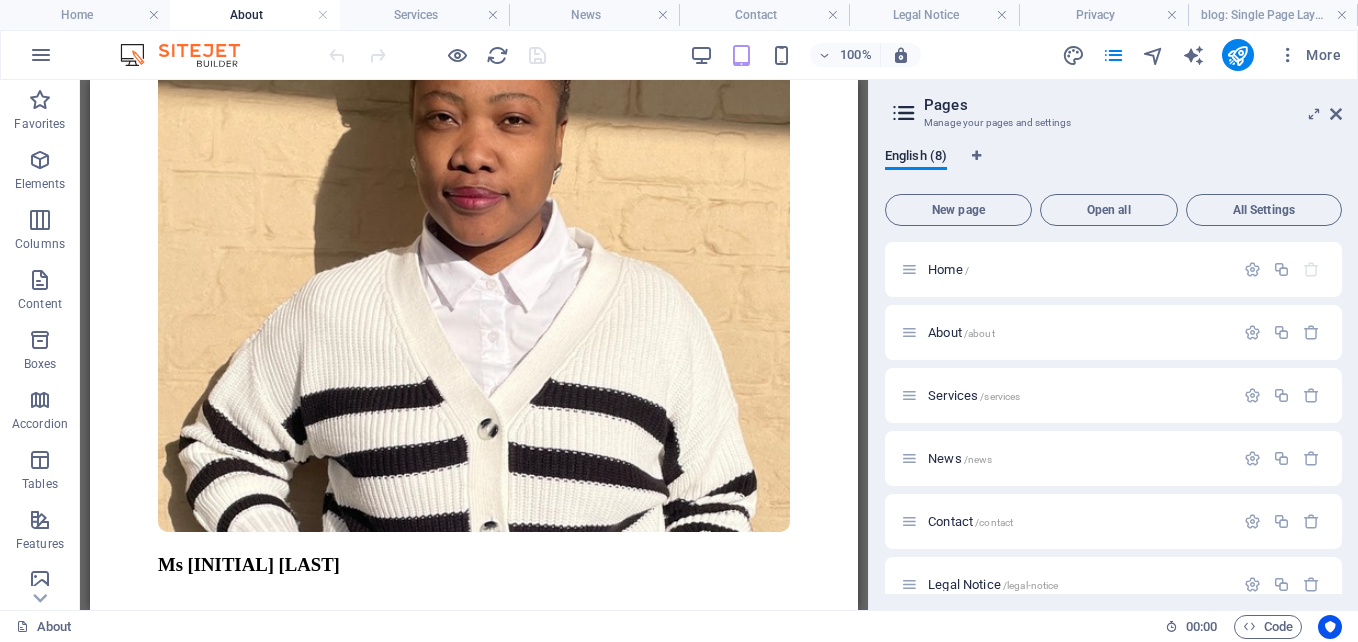 drag, startPoint x: 847, startPoint y: 190, endPoint x: 1003, endPoint y: 622, distance: 459.30383 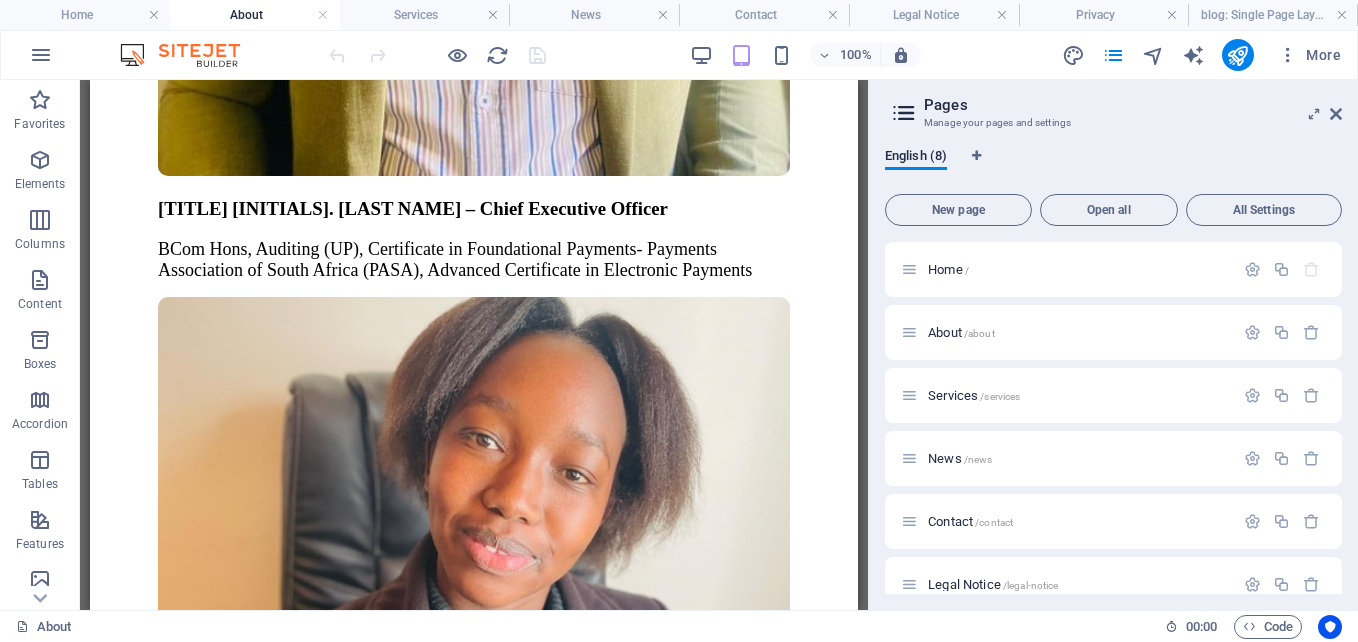 scroll, scrollTop: 2827, scrollLeft: 0, axis: vertical 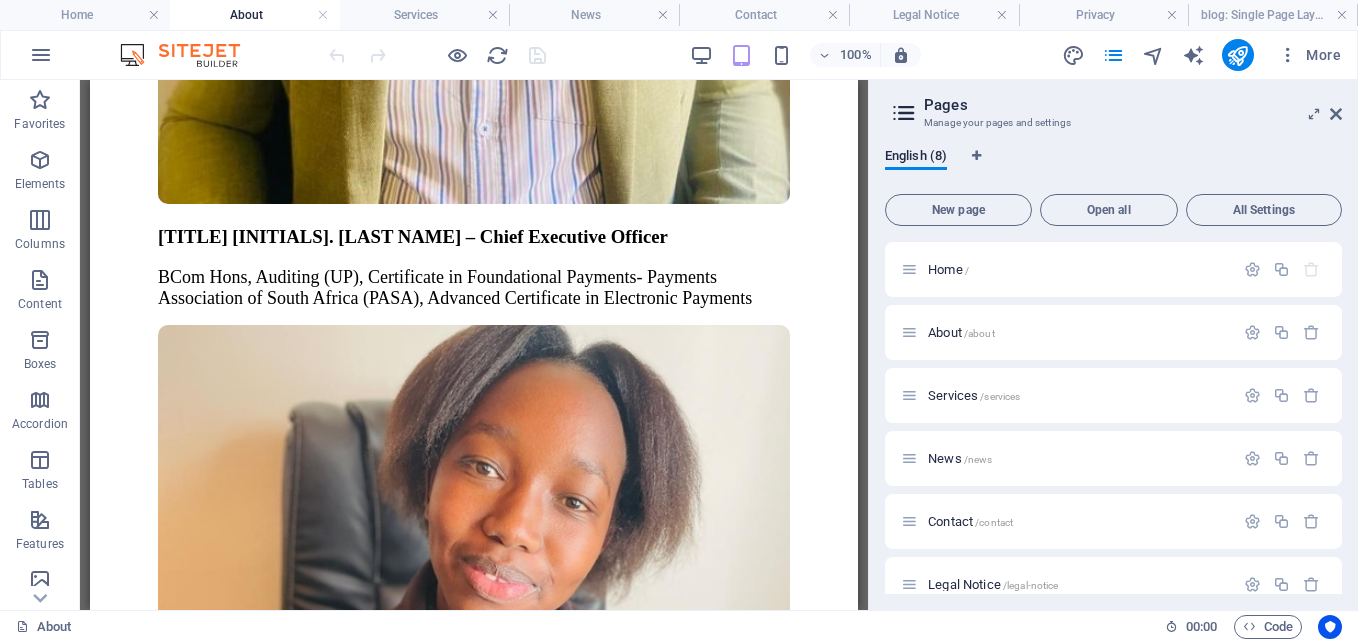 drag, startPoint x: 851, startPoint y: 529, endPoint x: 961, endPoint y: 405, distance: 165.75887 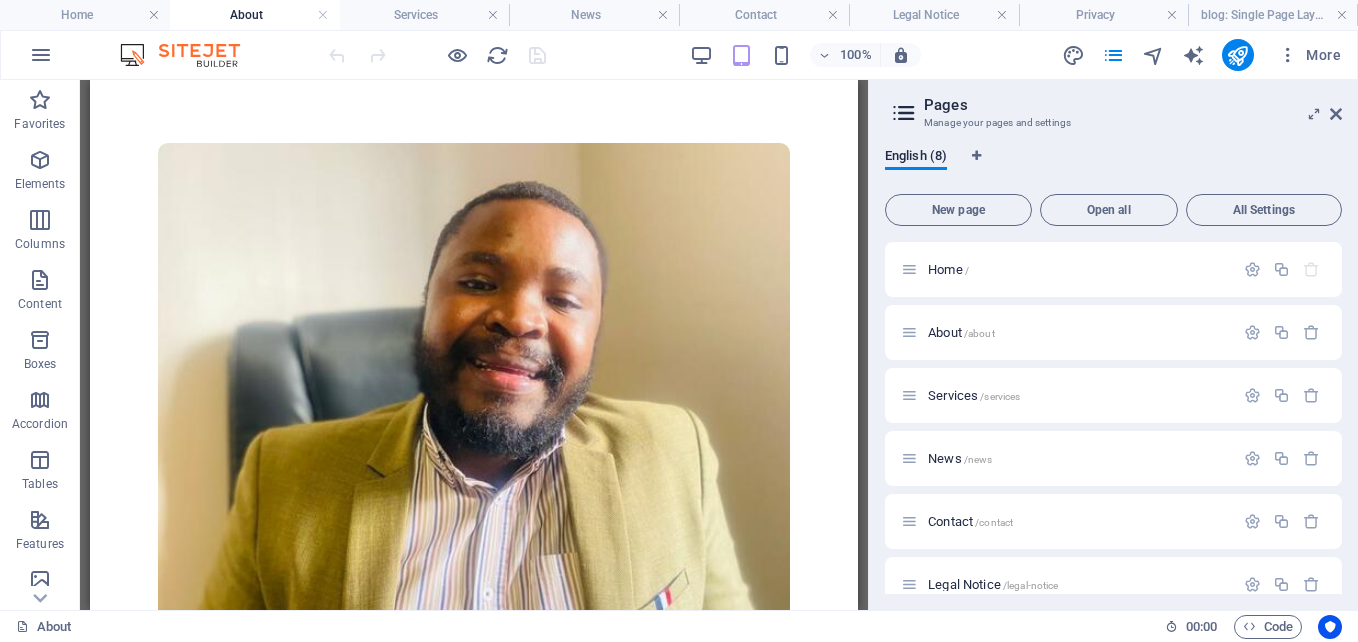 scroll, scrollTop: 2228, scrollLeft: 0, axis: vertical 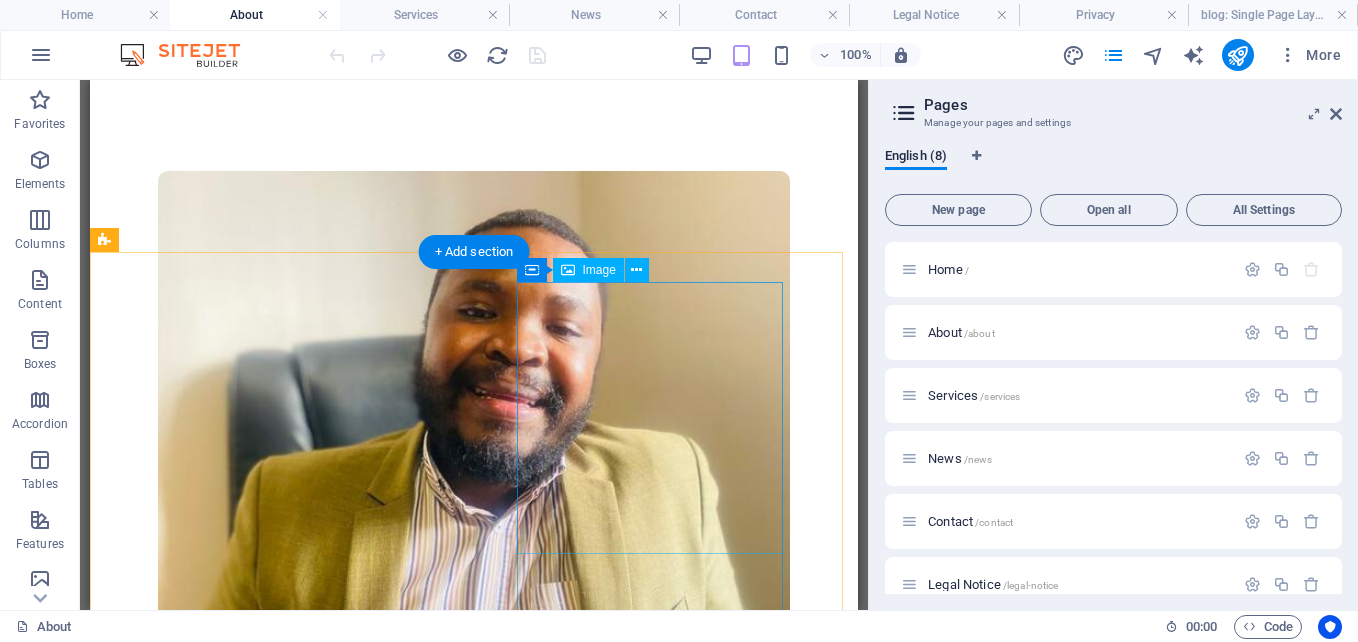 click at bounding box center [474, 3102] 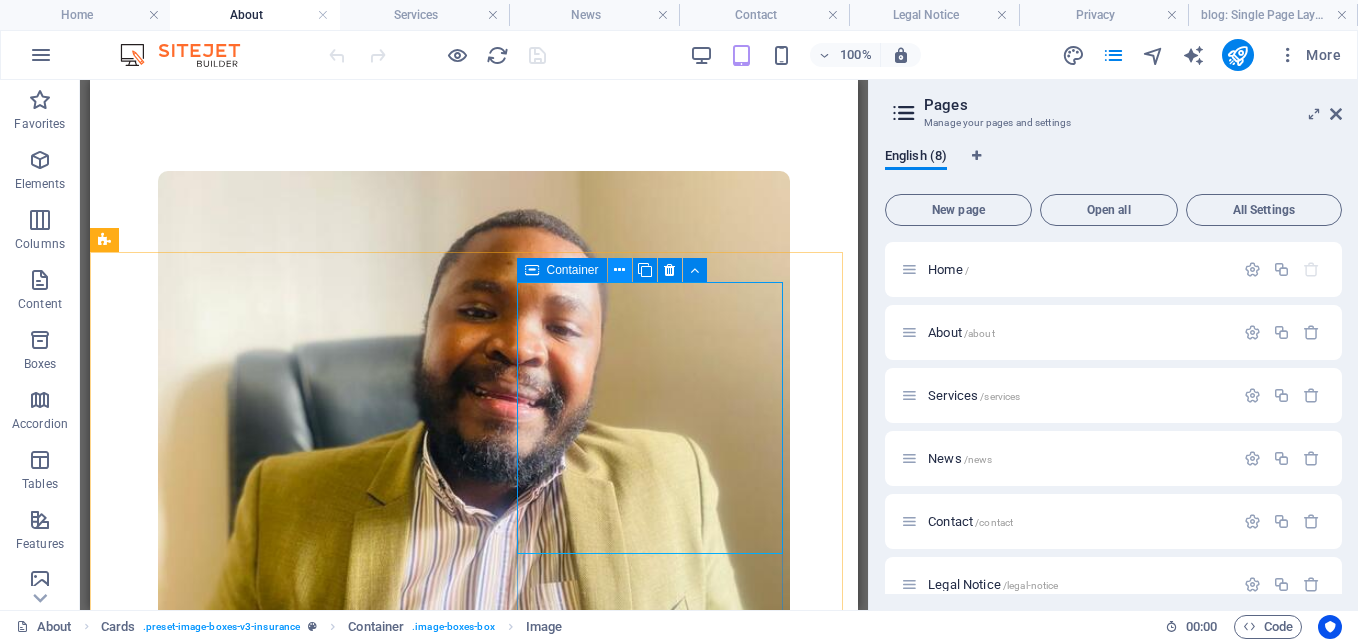click at bounding box center (619, 270) 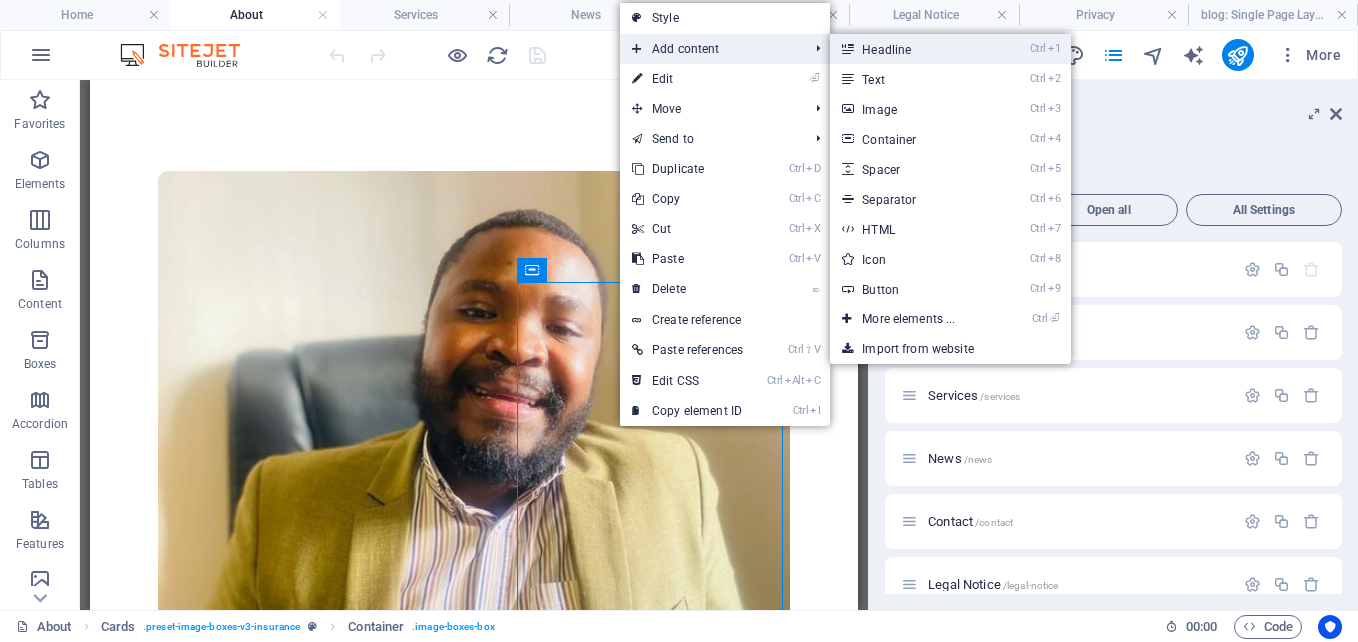 drag, startPoint x: 884, startPoint y: 58, endPoint x: 201, endPoint y: 299, distance: 724.27203 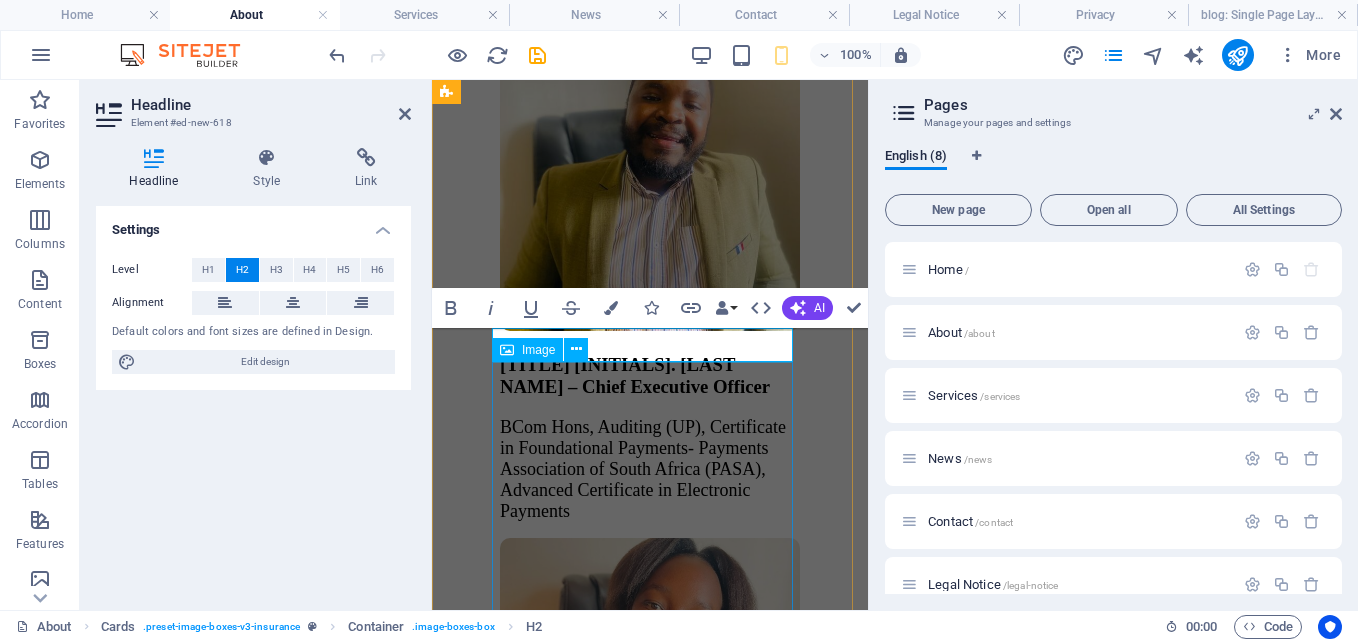 scroll, scrollTop: 3828, scrollLeft: 0, axis: vertical 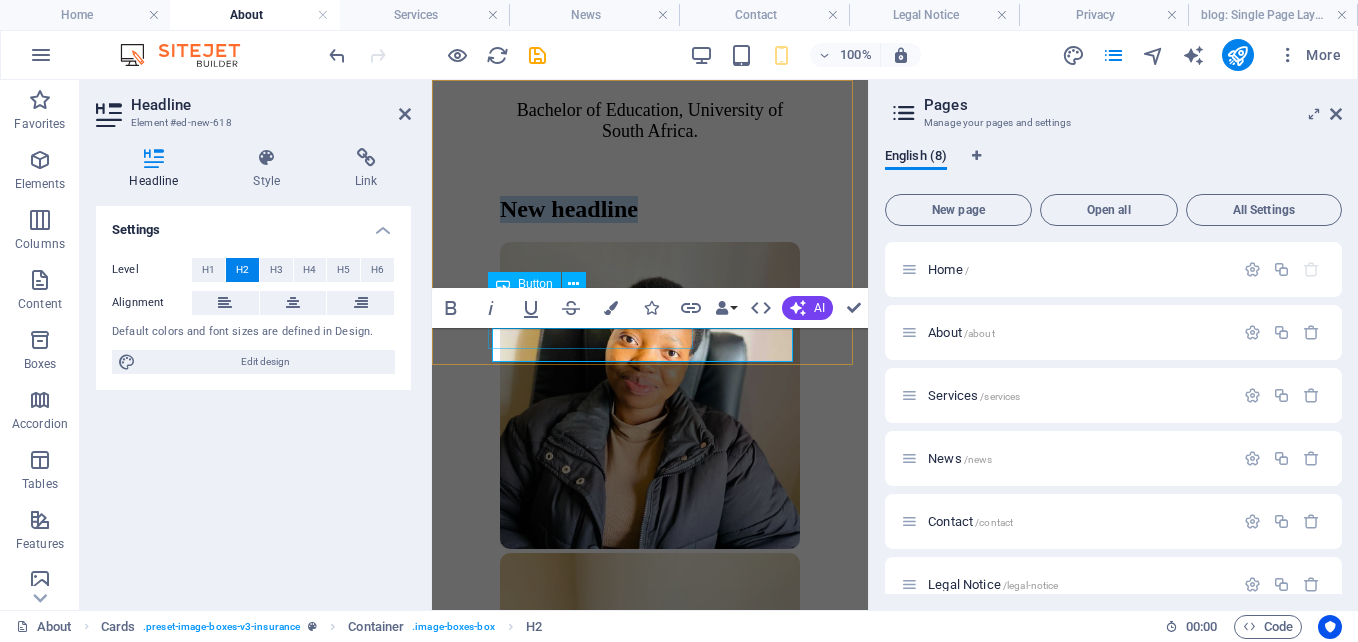 click on "BOOK A CALL" at bounding box center (666, -3389) 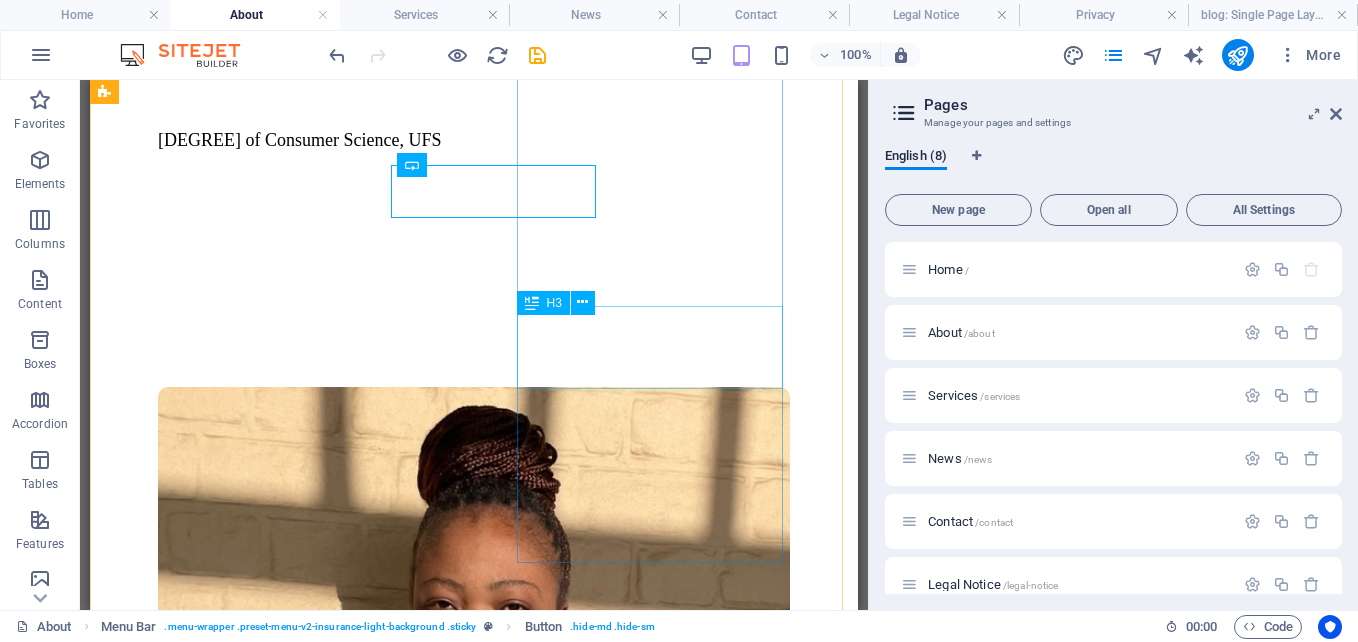 scroll, scrollTop: 3790, scrollLeft: 0, axis: vertical 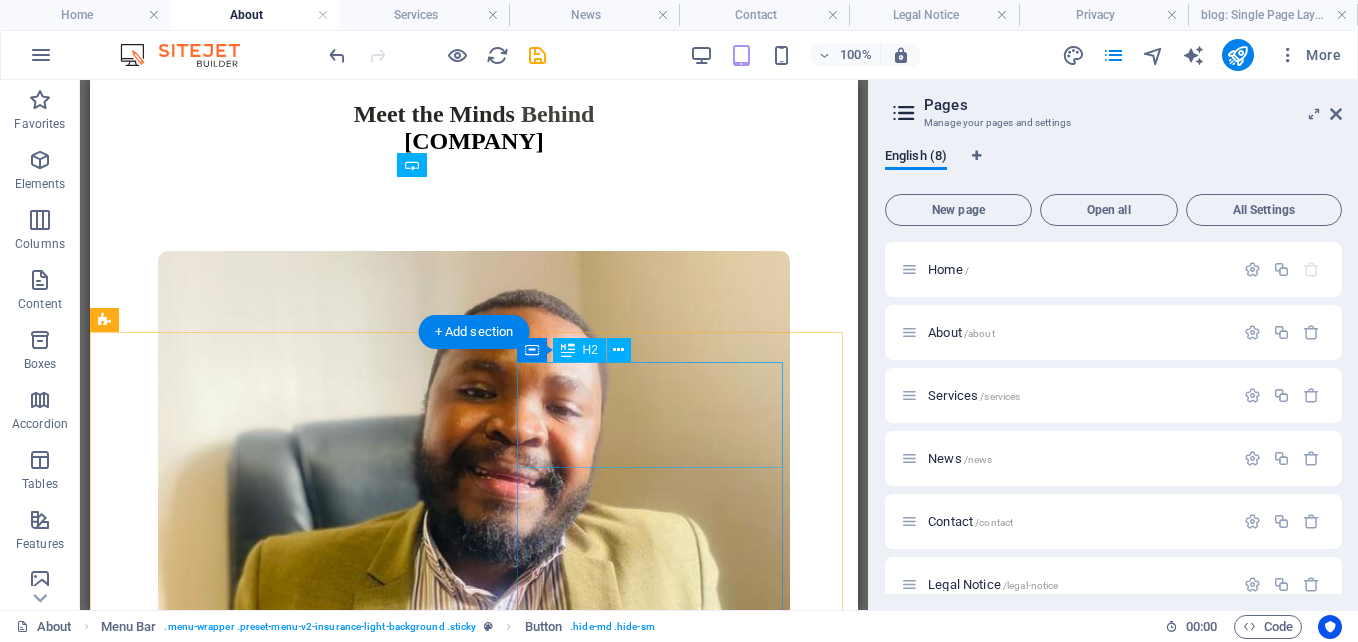 click on "New headline" at bounding box center [474, 2875] 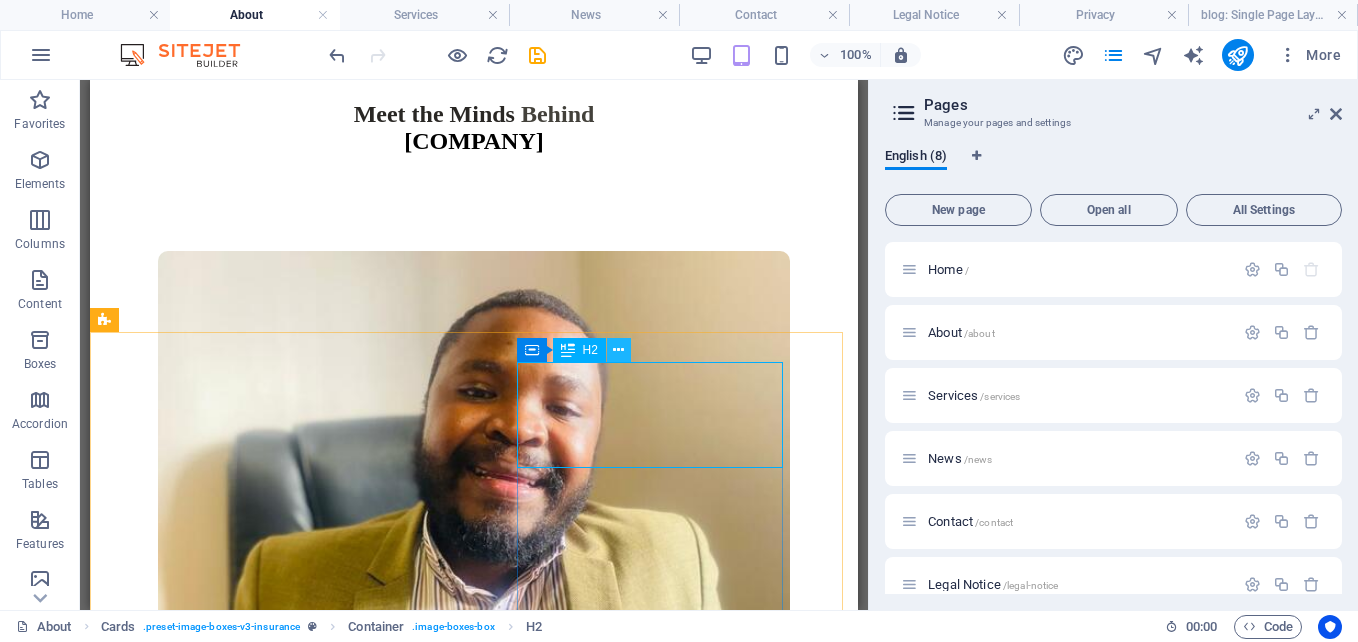 click at bounding box center [618, 350] 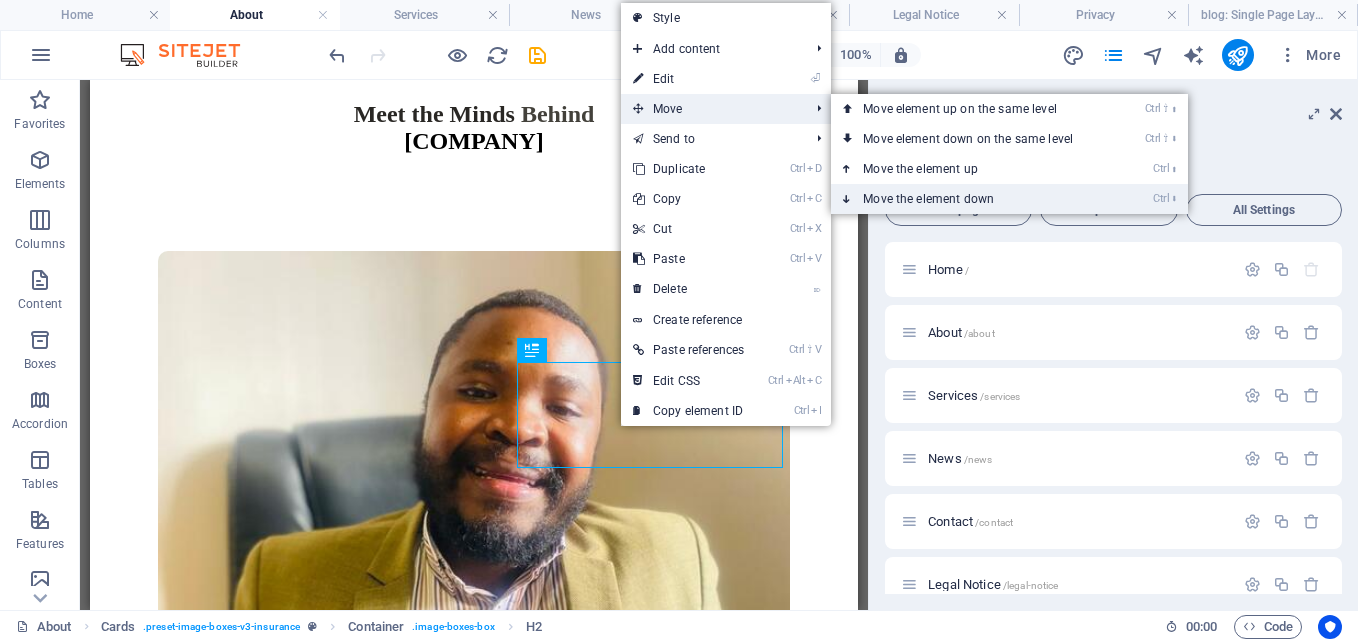 click on "Ctrl ⬇  Move the element down" at bounding box center (972, 199) 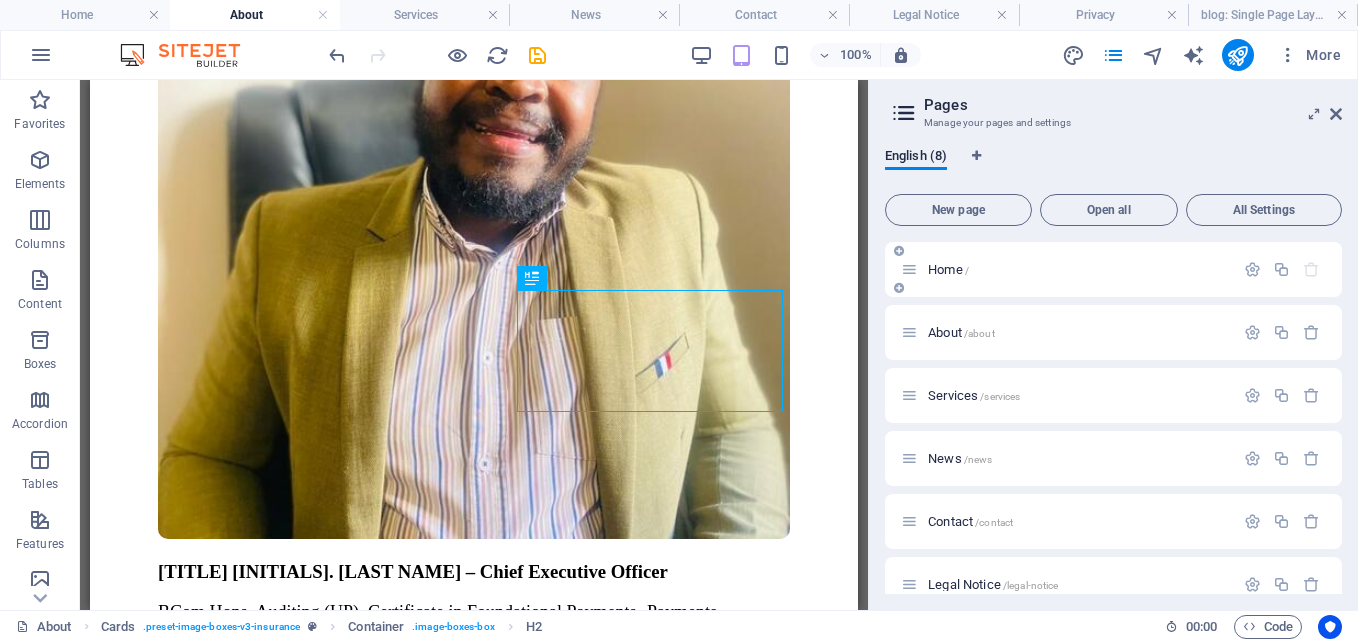 scroll, scrollTop: 2498, scrollLeft: 0, axis: vertical 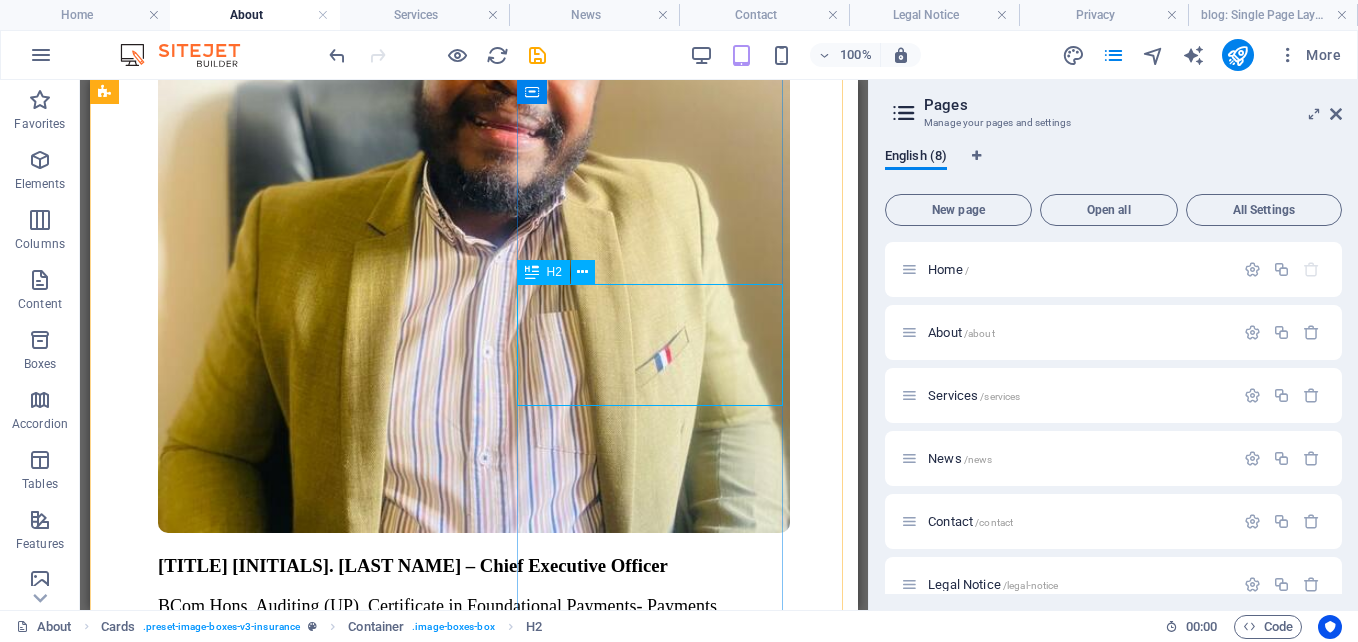 click on "New headline" at bounding box center [474, 3190] 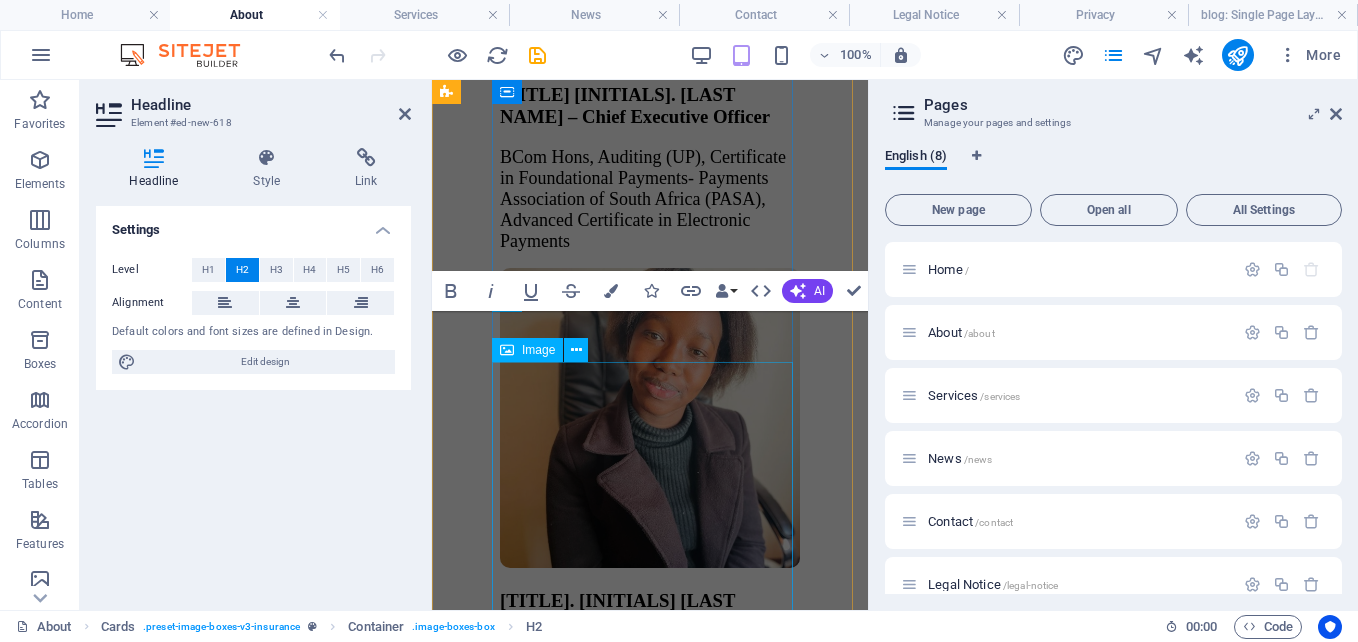 scroll, scrollTop: 4151, scrollLeft: 0, axis: vertical 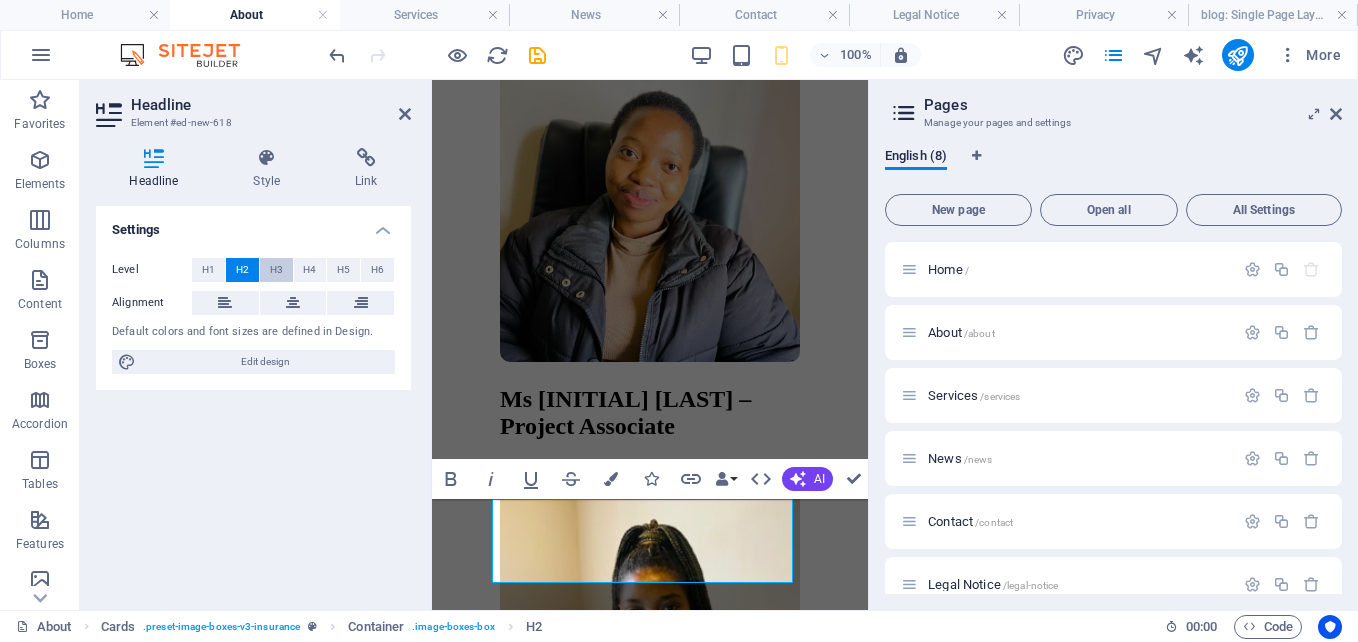 click on "H3" at bounding box center [276, 270] 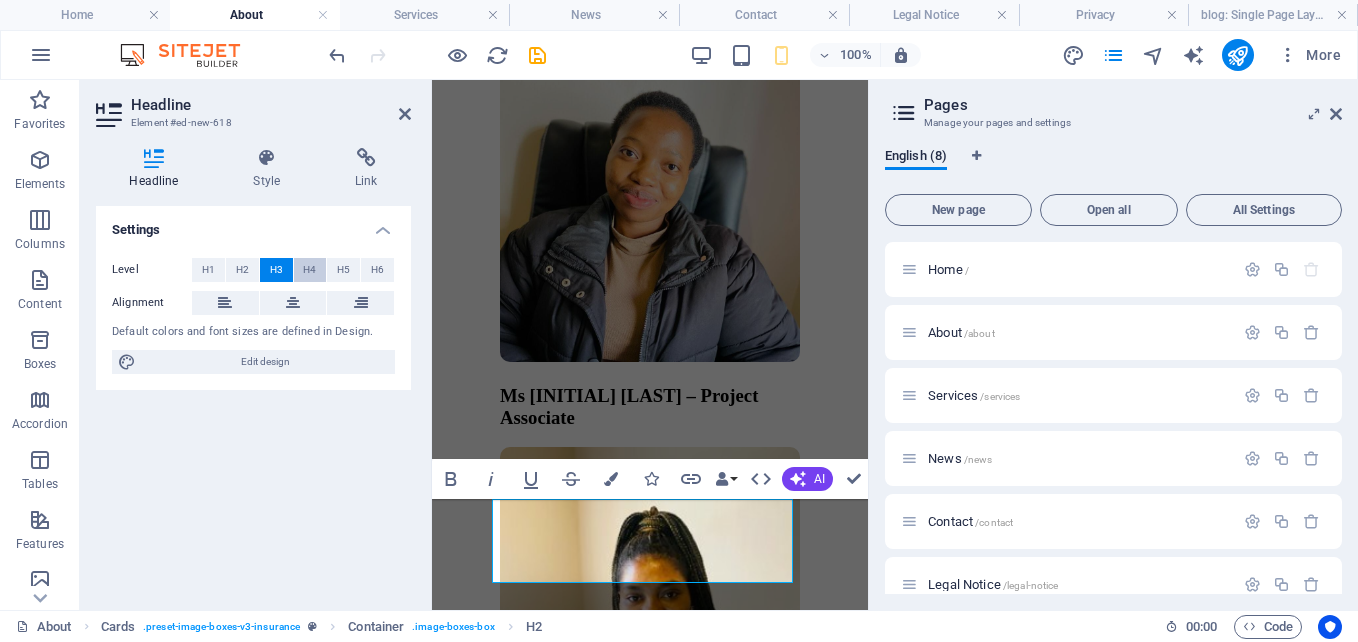 click on "H4" at bounding box center (309, 270) 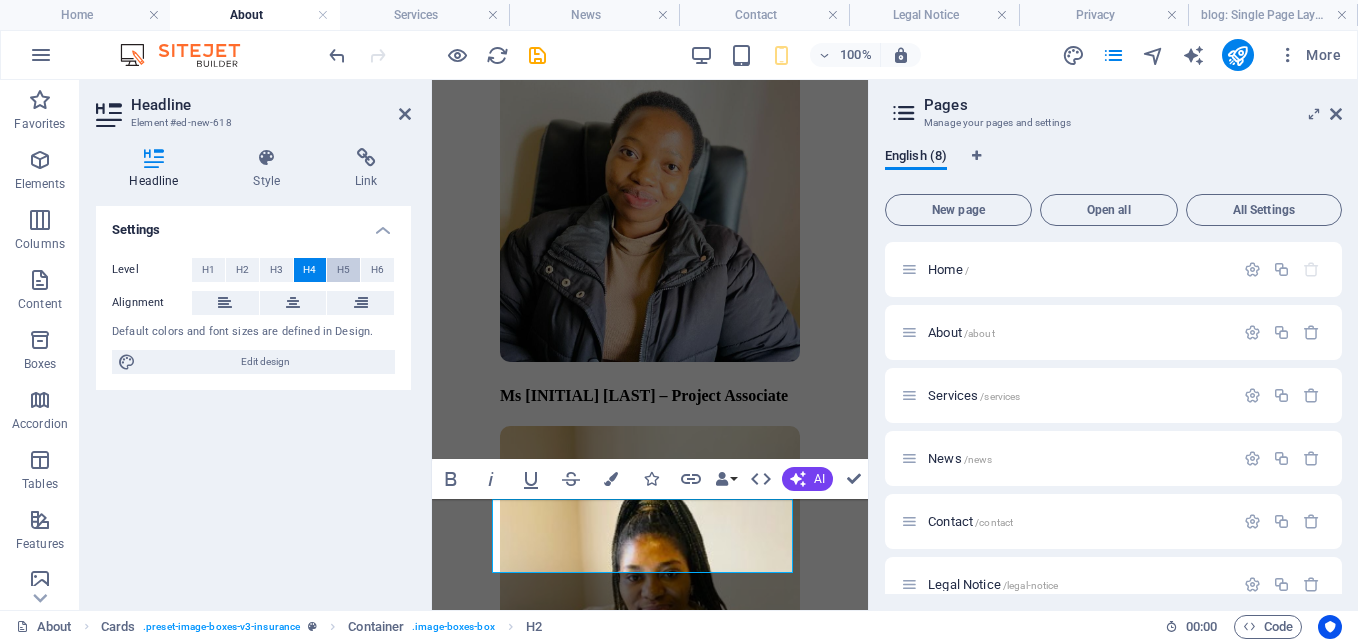 click on "H5" at bounding box center [343, 270] 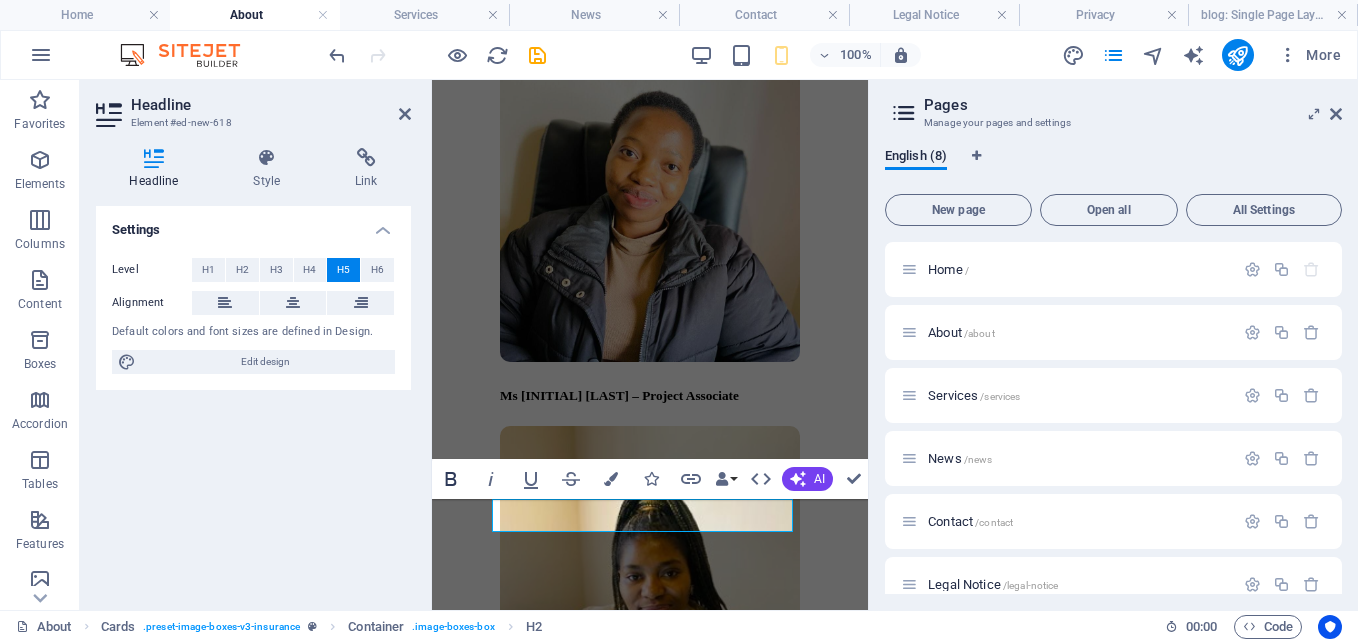 click 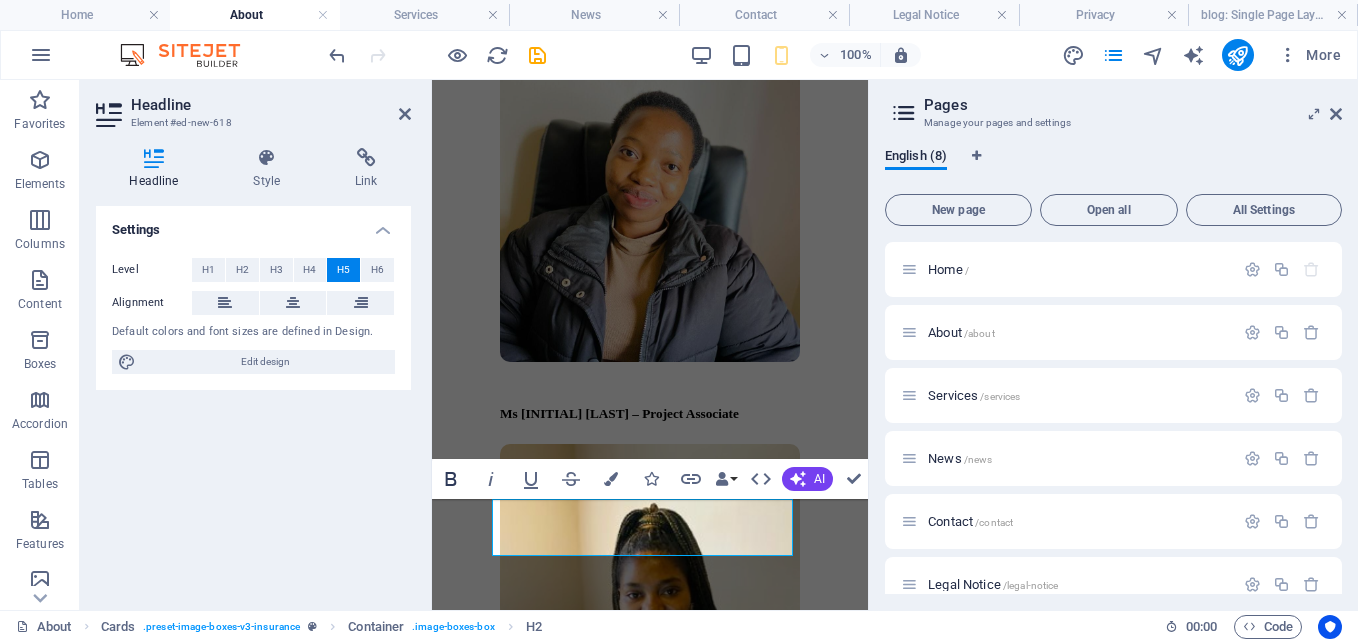 click 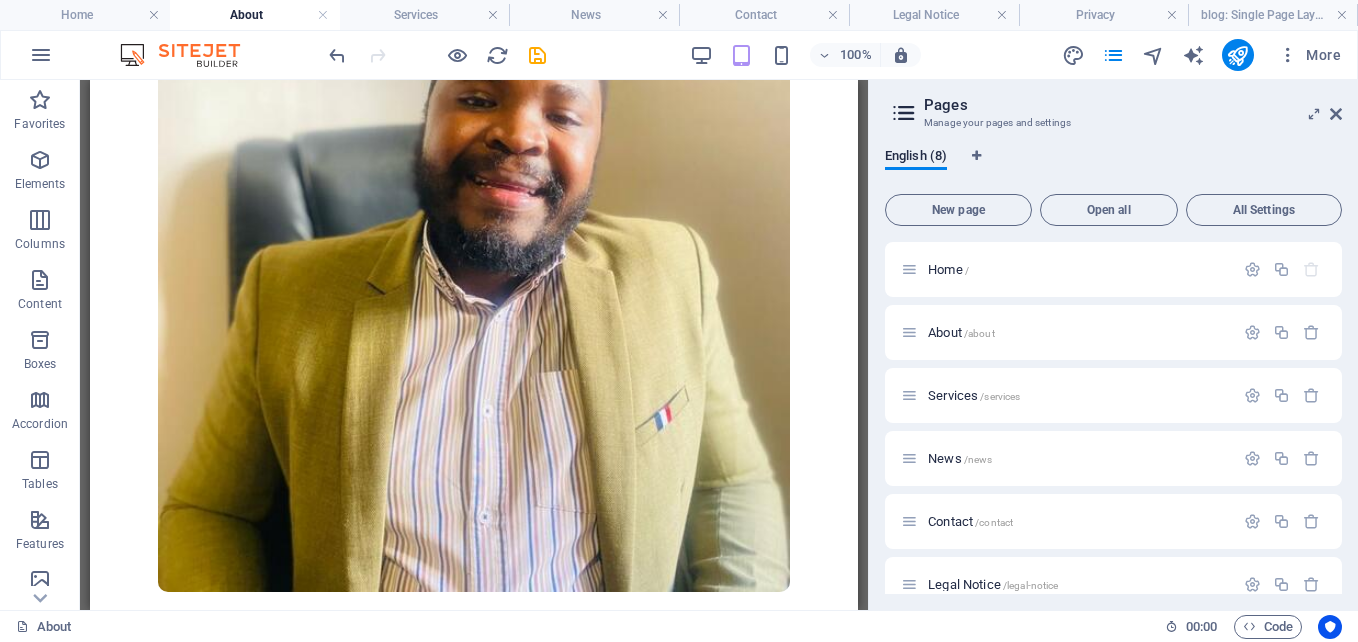 scroll, scrollTop: 2356, scrollLeft: 0, axis: vertical 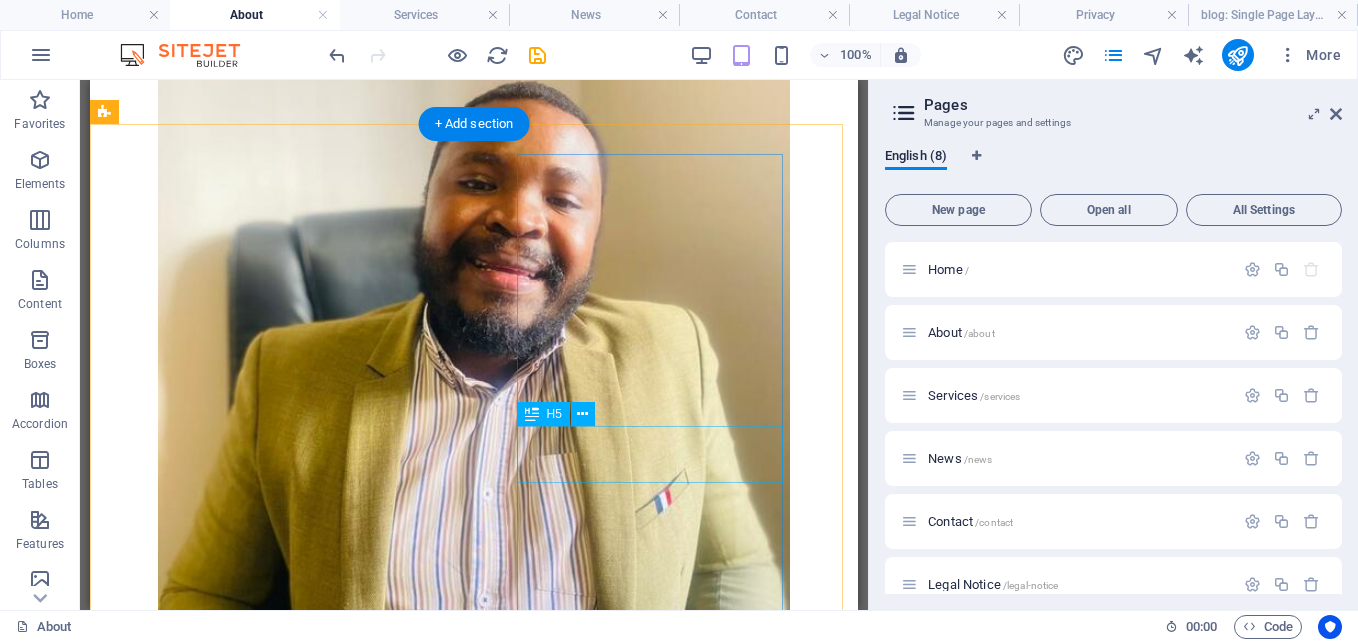 click on "Ms [INITIAL] [LAST] – Project Associate" at bounding box center [474, 3329] 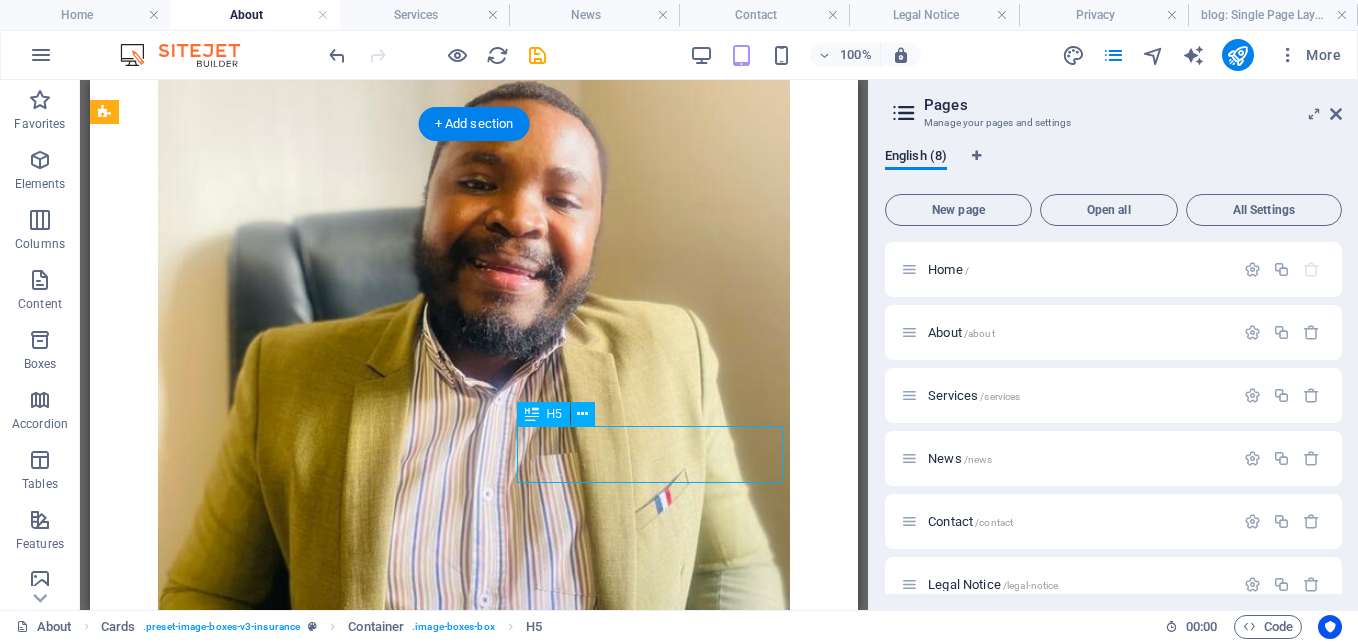 click on "Ms [INITIAL] [LAST] – Project Associate" at bounding box center (474, 3329) 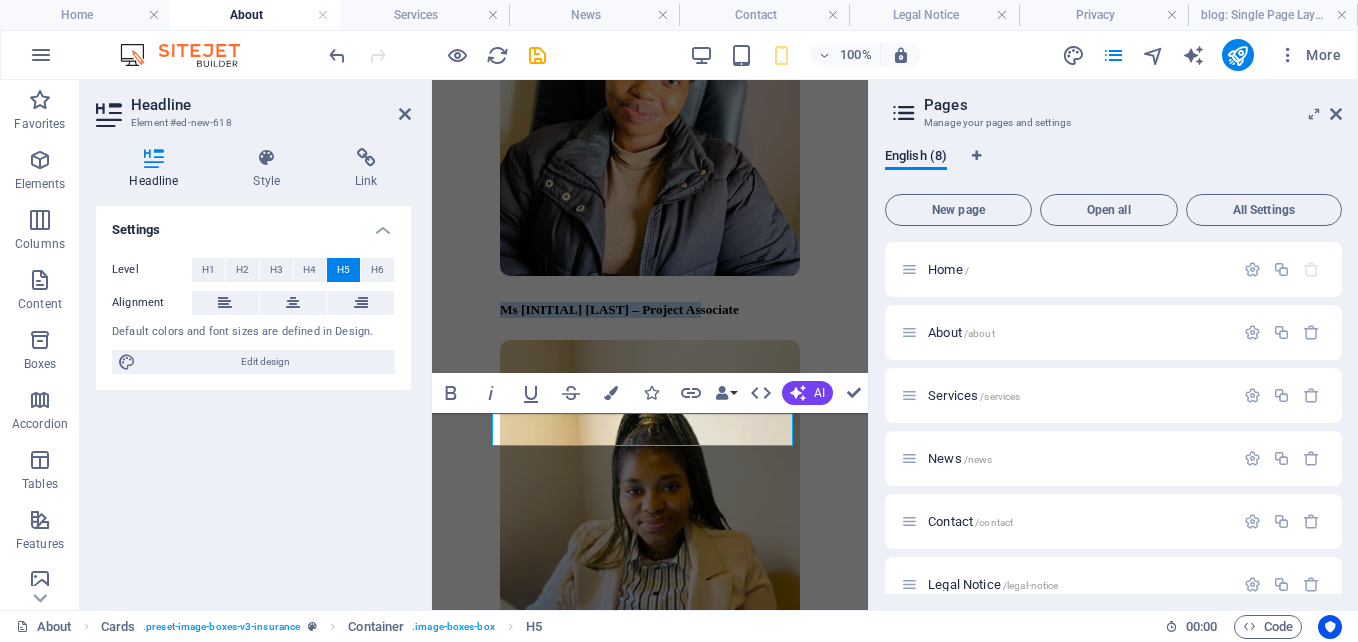 scroll, scrollTop: 4031, scrollLeft: 0, axis: vertical 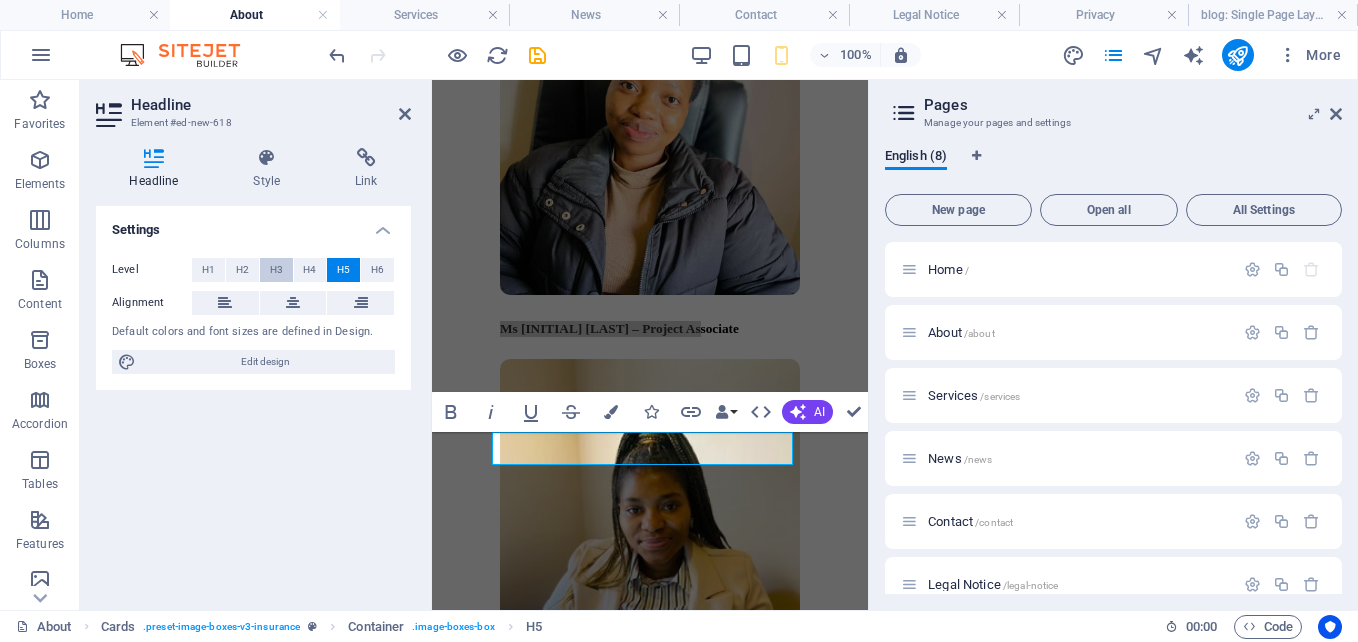 click on "H3" at bounding box center [276, 270] 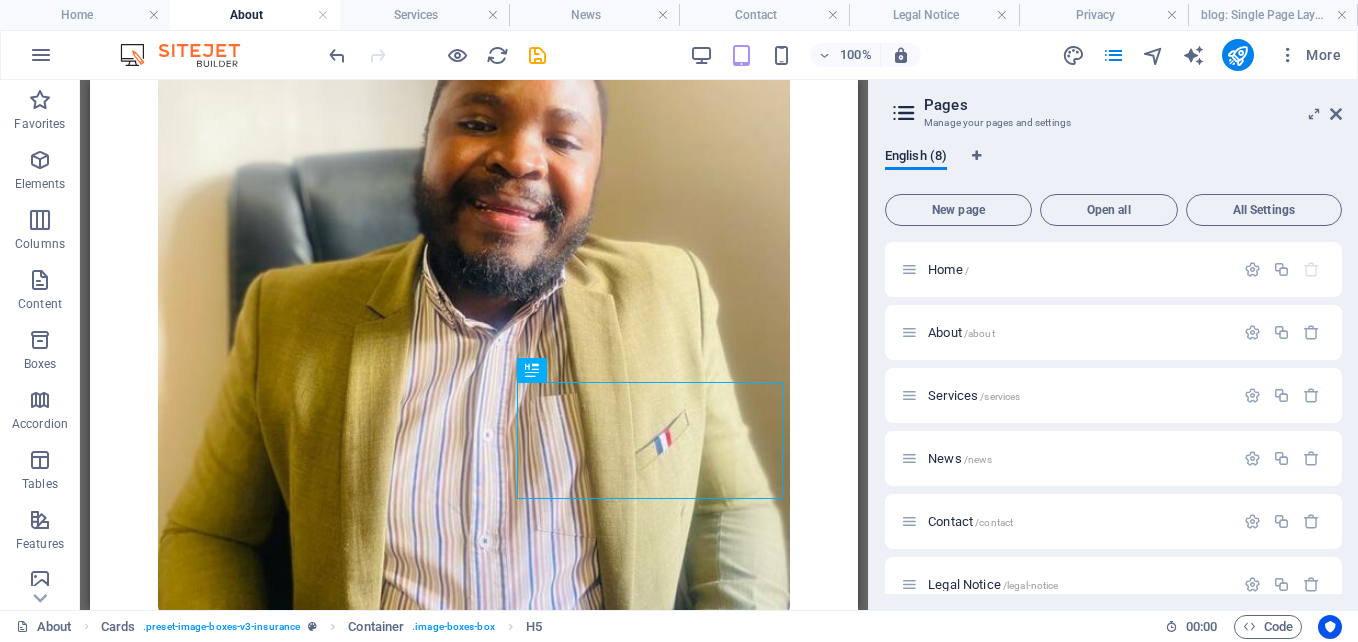scroll, scrollTop: 2471, scrollLeft: 0, axis: vertical 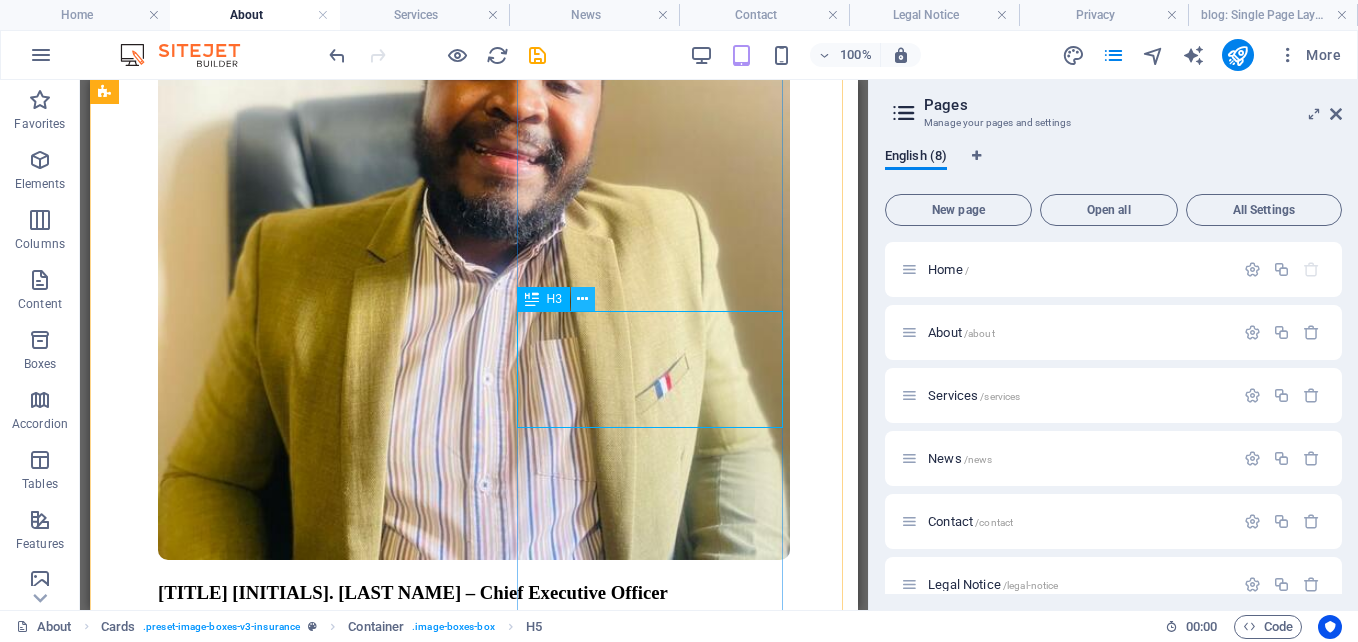 click at bounding box center (582, 299) 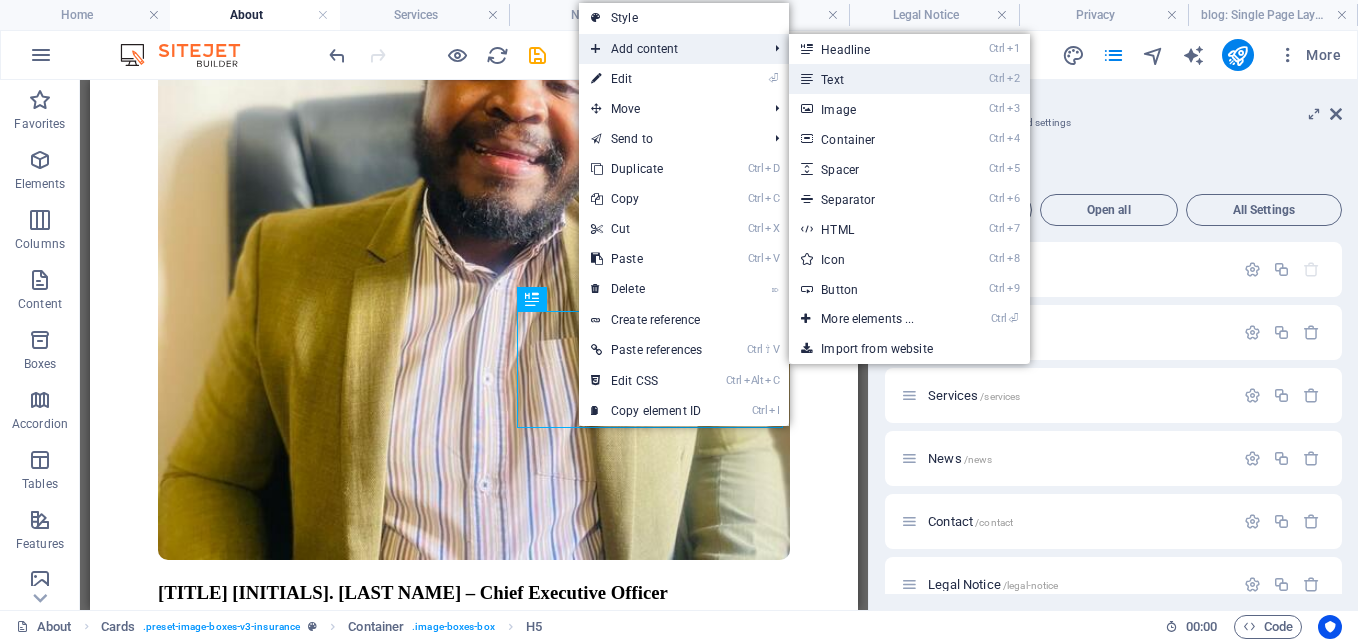 click on "Ctrl 2  Text" at bounding box center [871, 79] 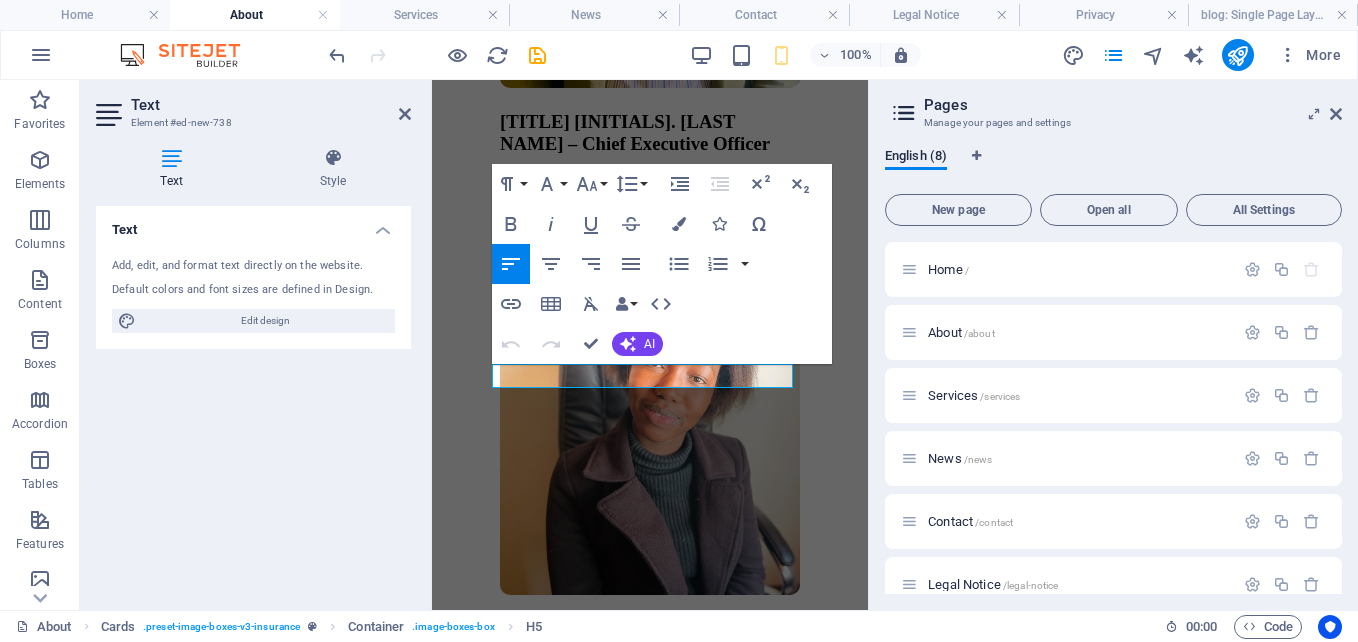 scroll, scrollTop: 4168, scrollLeft: 0, axis: vertical 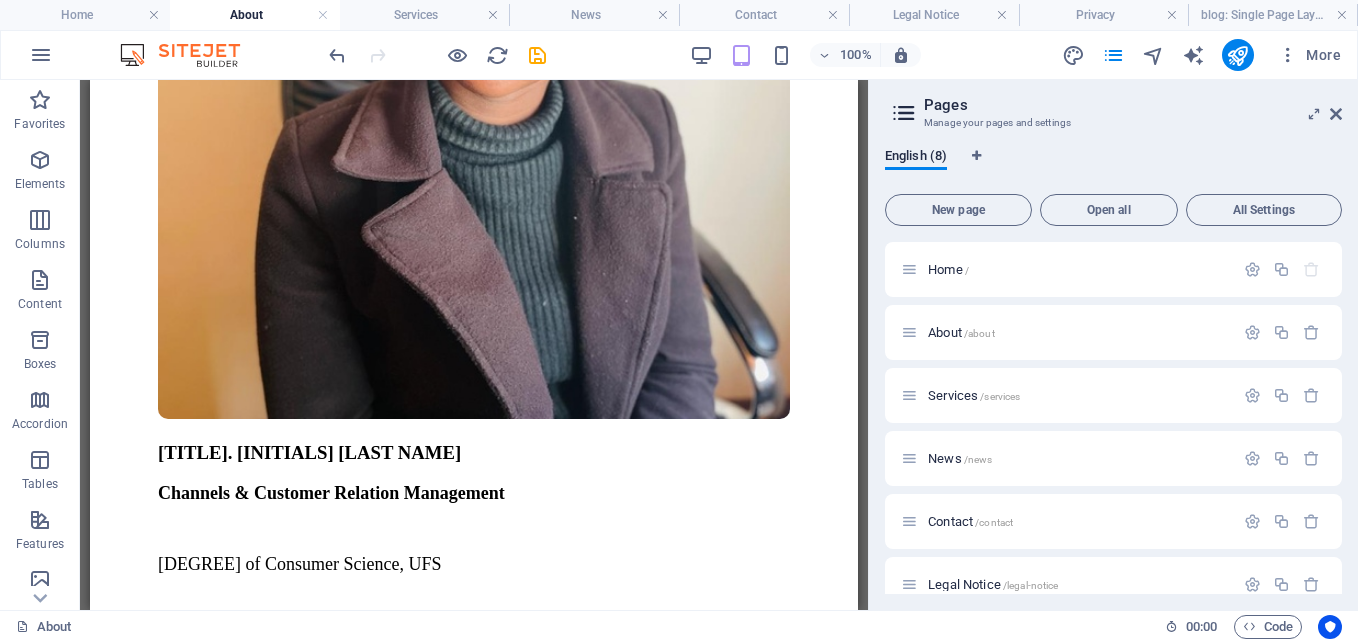 drag, startPoint x: 854, startPoint y: 302, endPoint x: 959, endPoint y: 437, distance: 171.0263 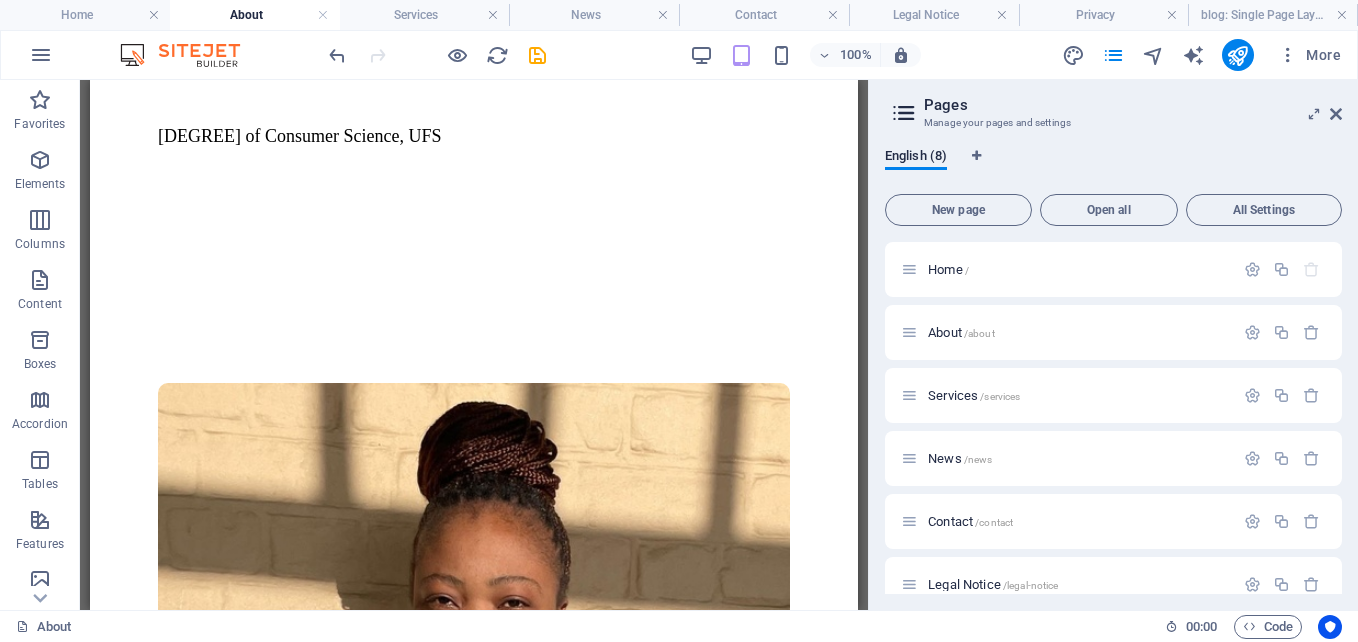 scroll, scrollTop: 3850, scrollLeft: 0, axis: vertical 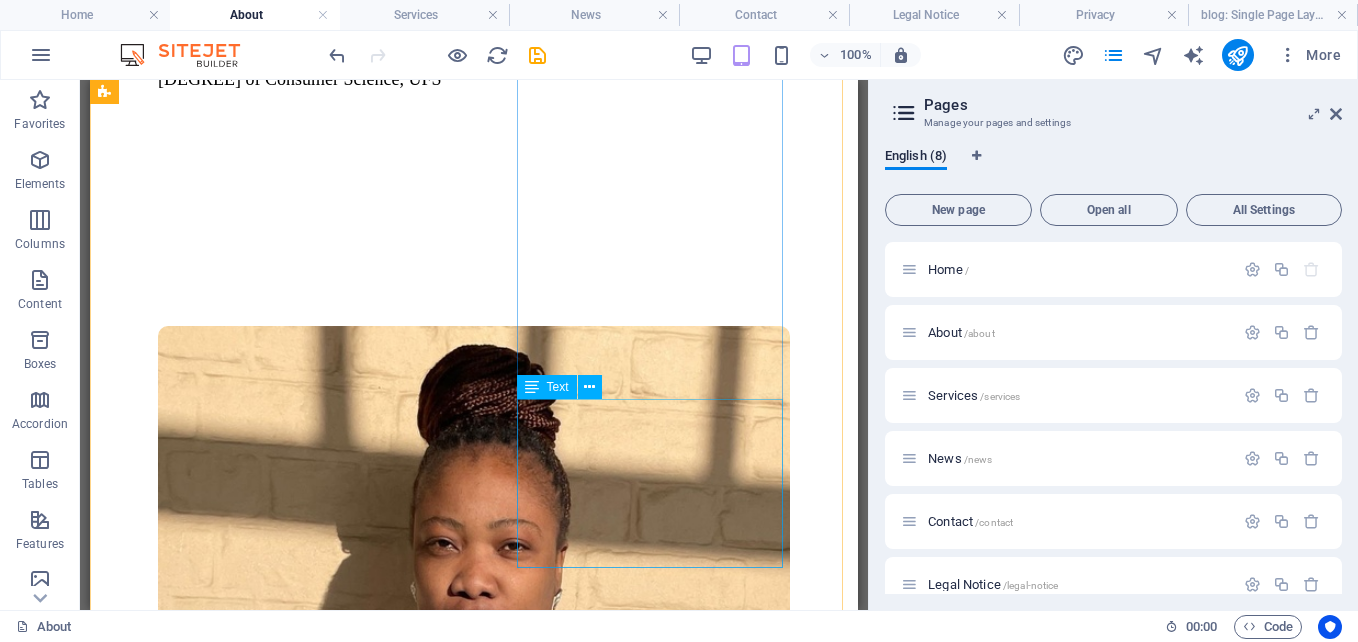 click on "National Diploma:  Financial Management, TUT." at bounding box center [474, 4055] 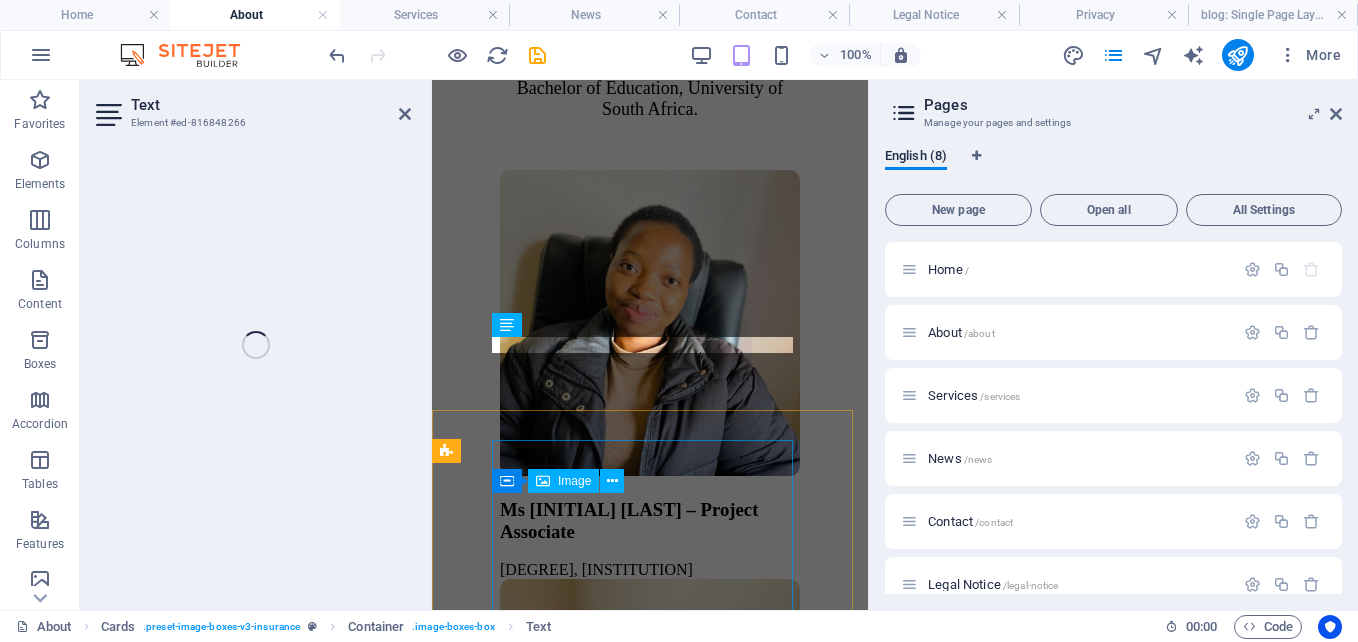 scroll, scrollTop: 5643, scrollLeft: 0, axis: vertical 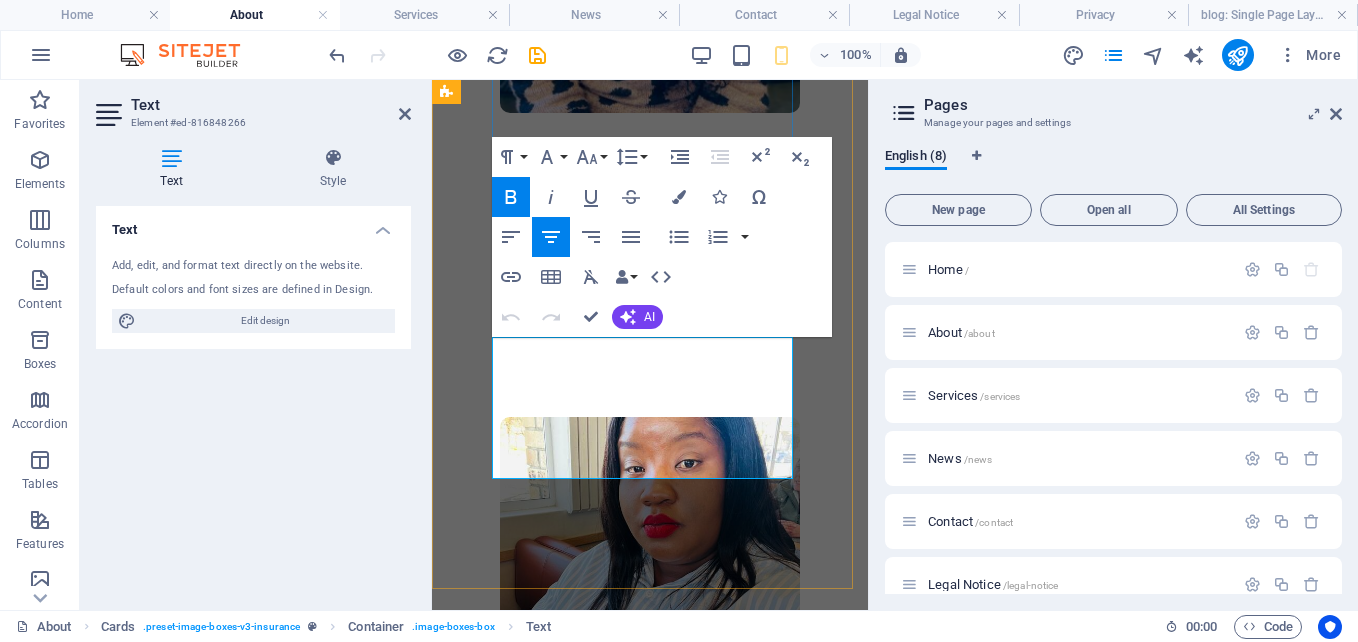 click on "[DEGREE]: [FIELD], [INSTITUTION]." at bounding box center [650, 250] 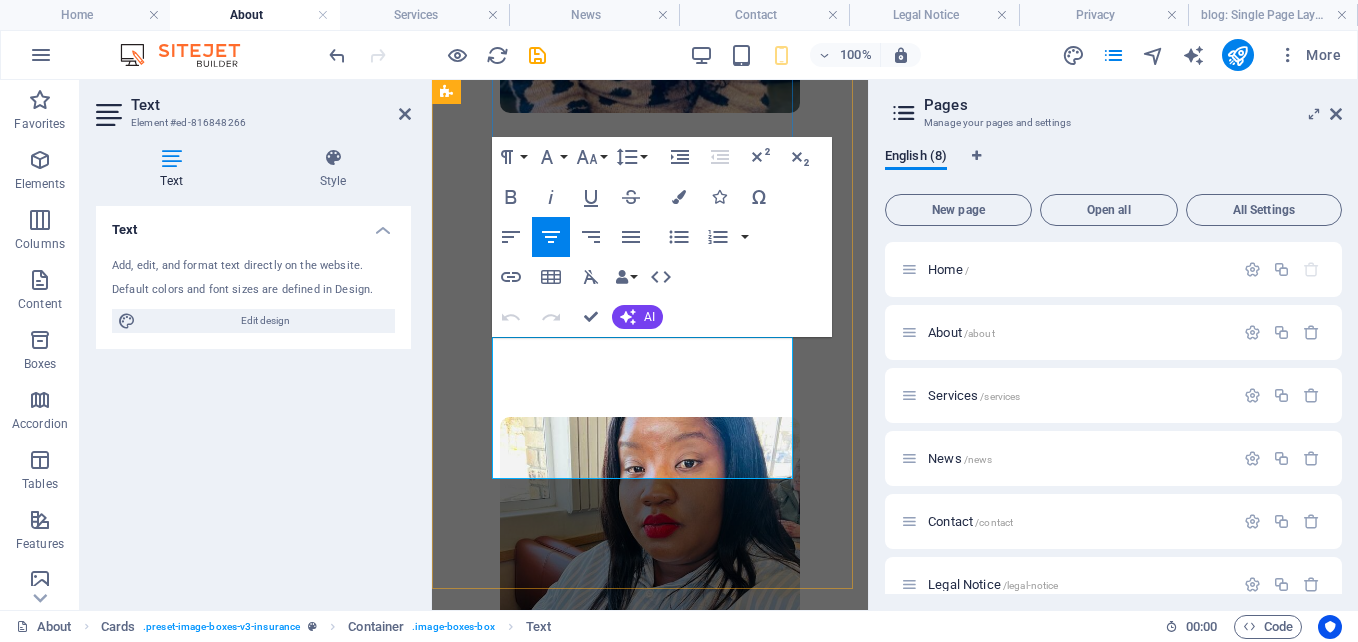 click on "[DEGREE]: [FIELD], [INSTITUTION]." at bounding box center (650, 250) 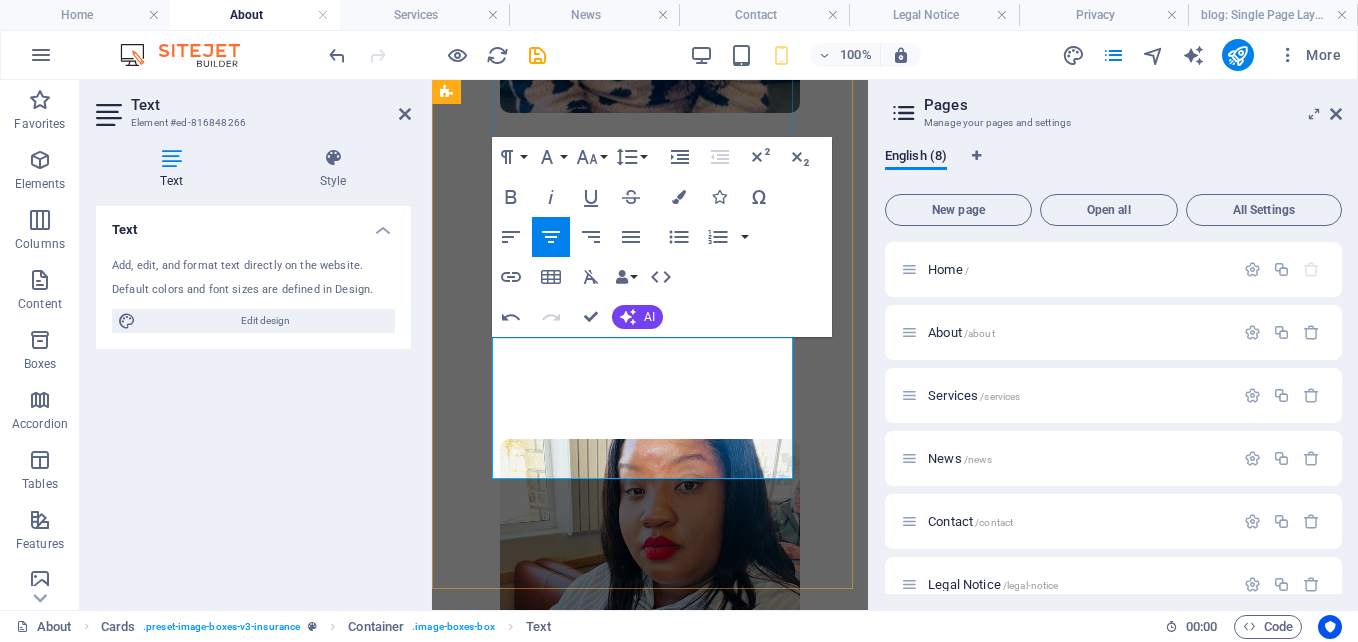 click on "N . ational Diploma:  Financial Management, TUT" at bounding box center (650, 261) 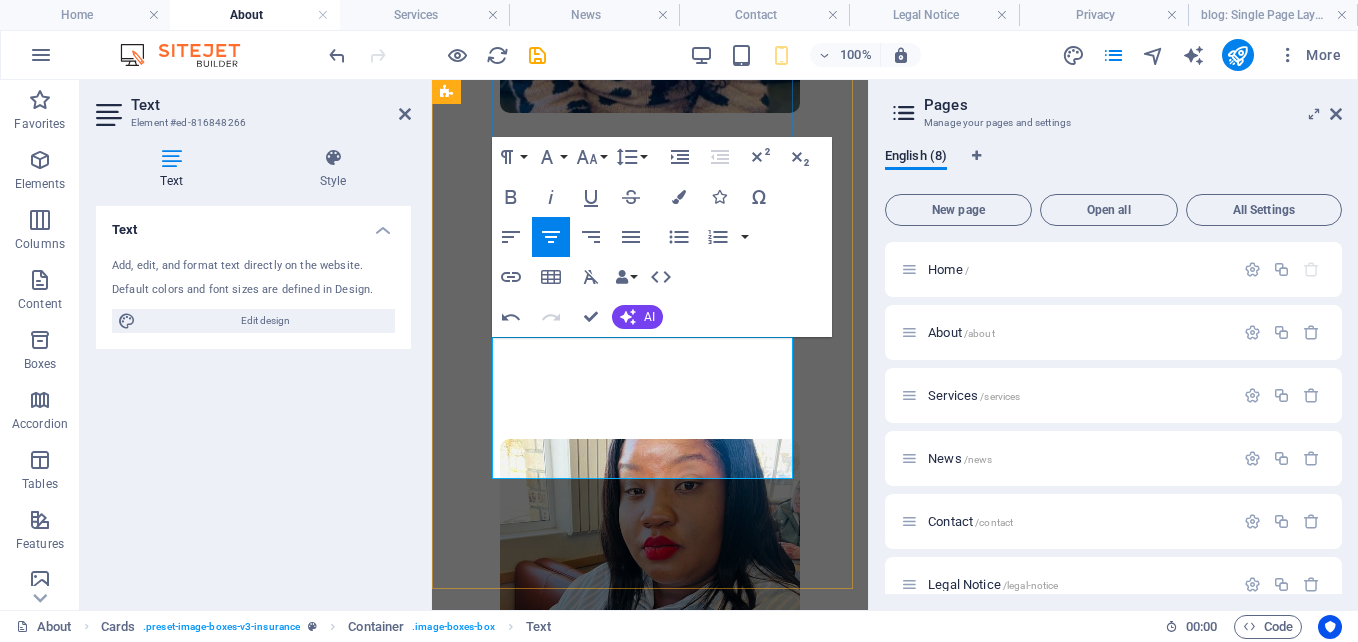 drag, startPoint x: 728, startPoint y: 445, endPoint x: 507, endPoint y: 419, distance: 222.52415 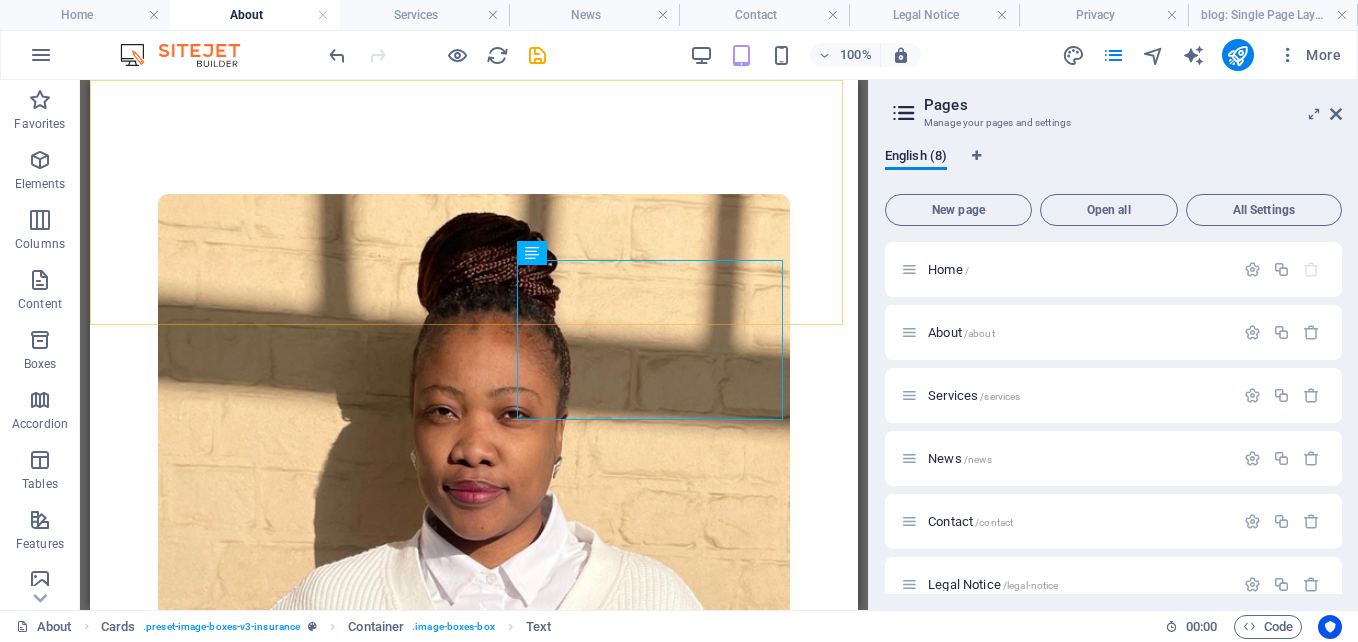 scroll, scrollTop: 3984, scrollLeft: 0, axis: vertical 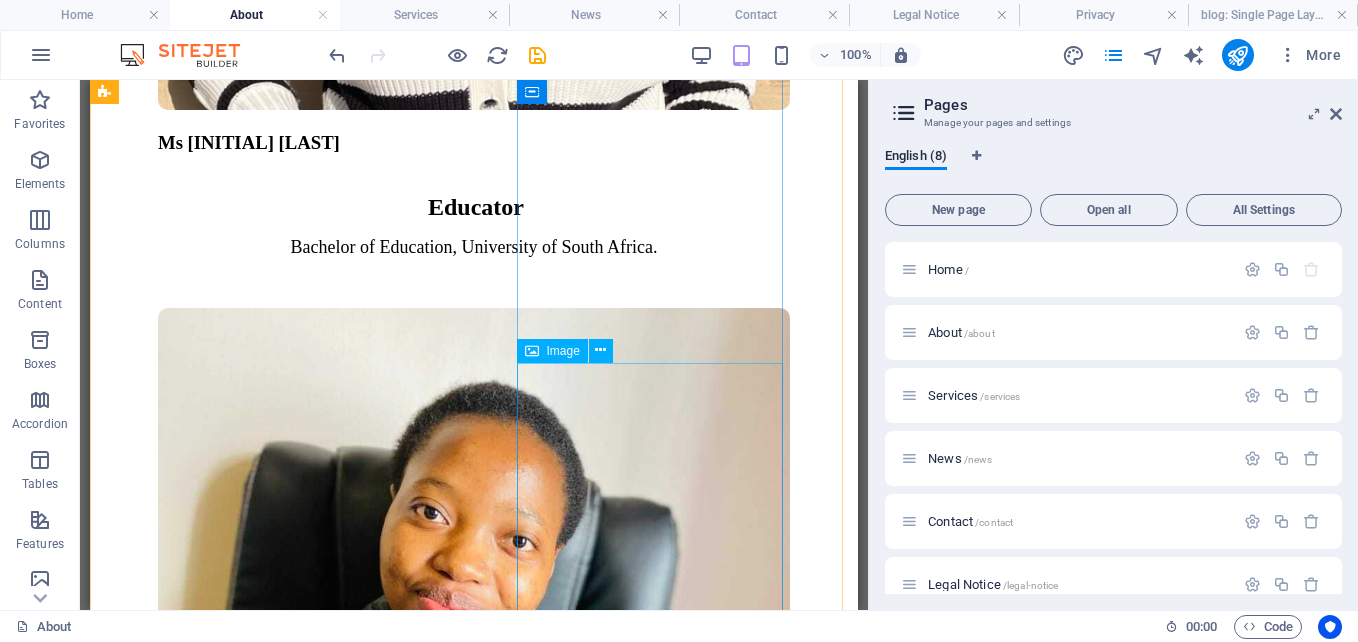 click at bounding box center (474, 5573) 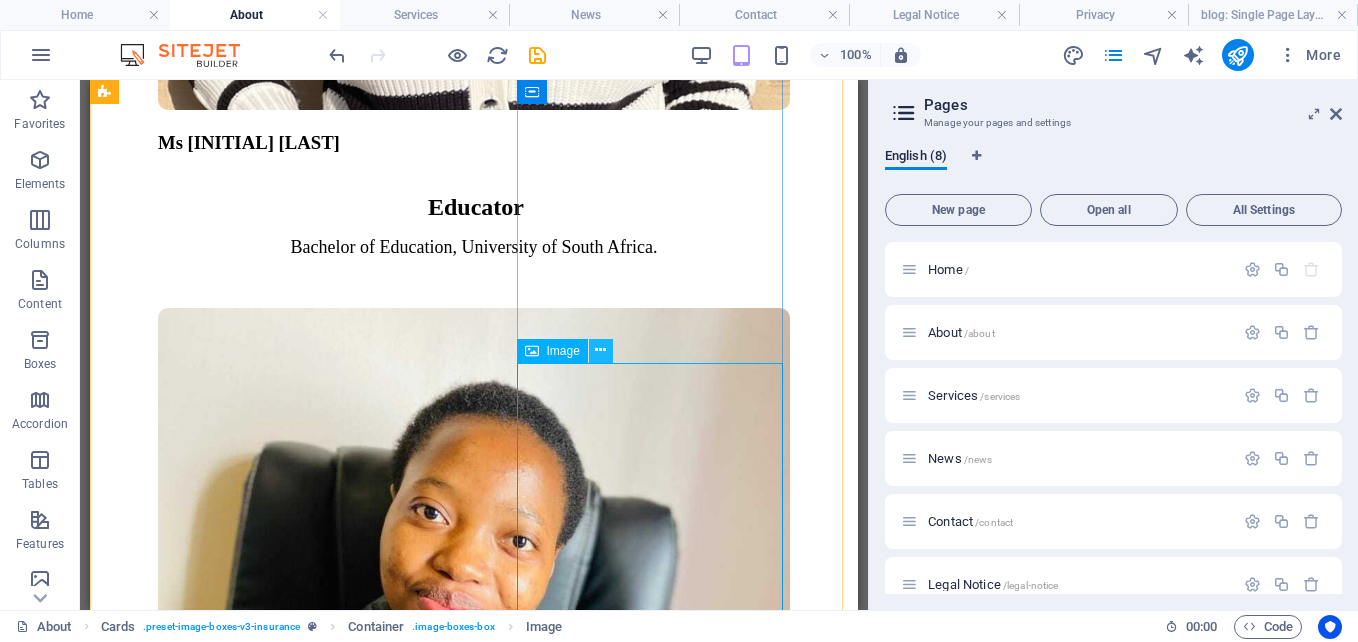 click at bounding box center (600, 350) 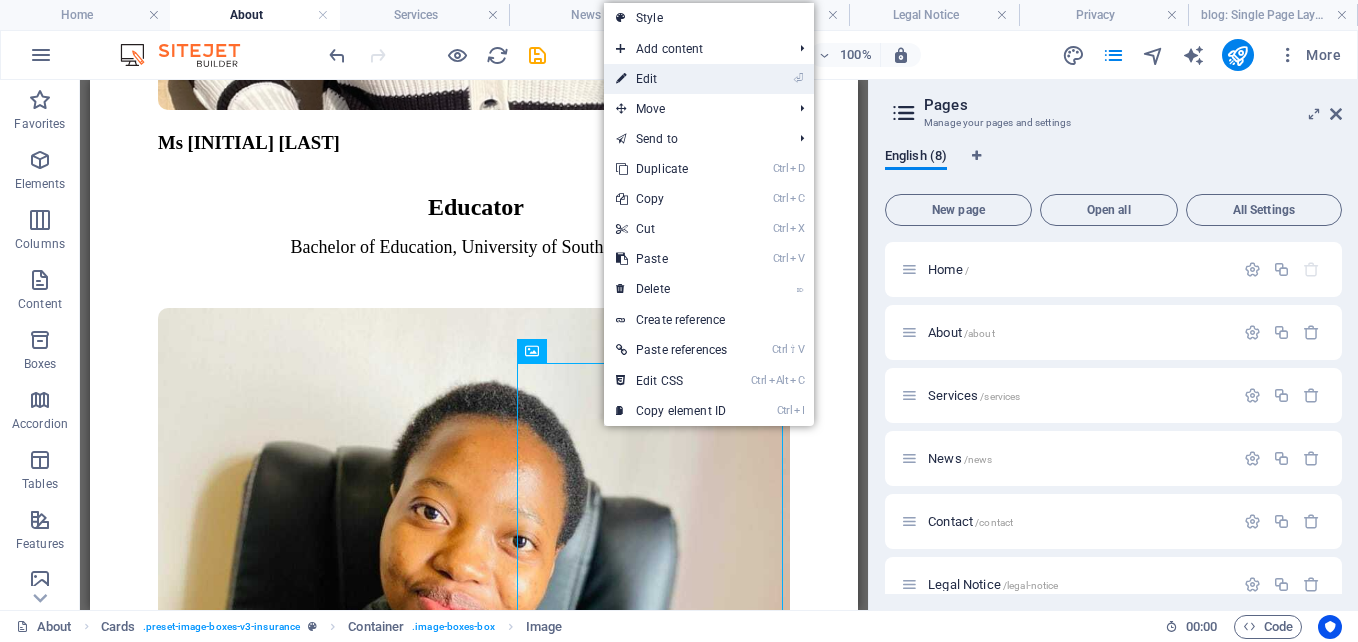 click on "⏎  Edit" at bounding box center (671, 79) 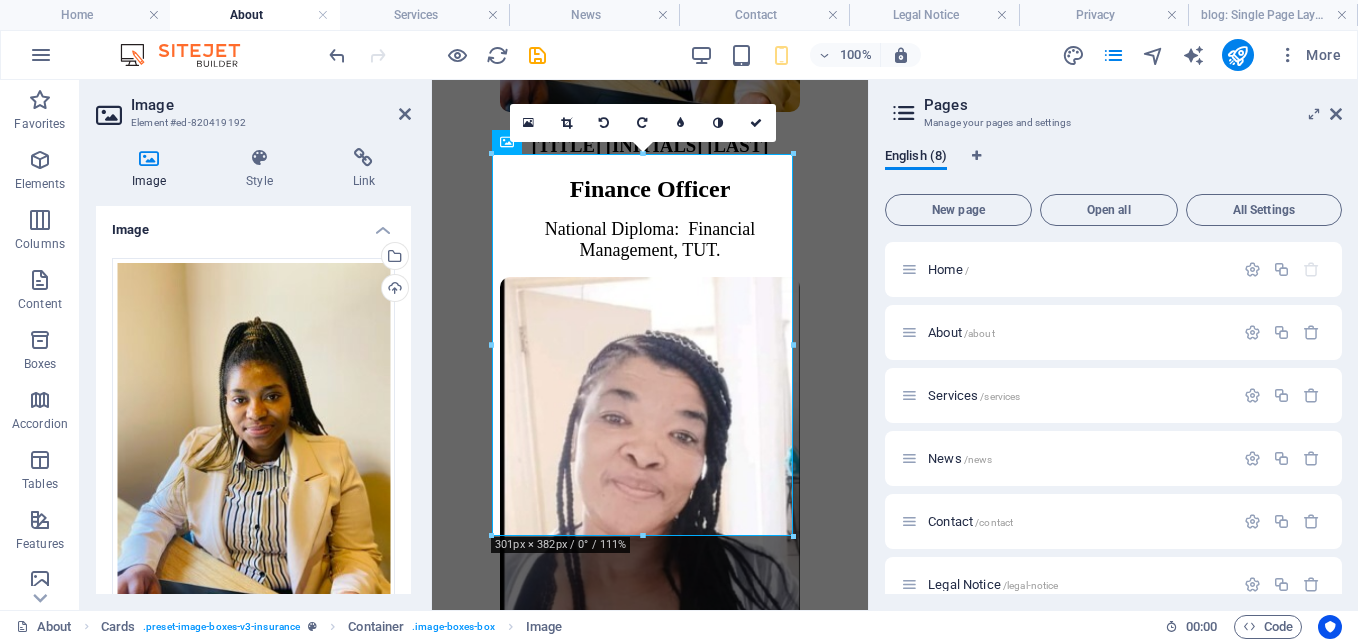 scroll, scrollTop: 7152, scrollLeft: 0, axis: vertical 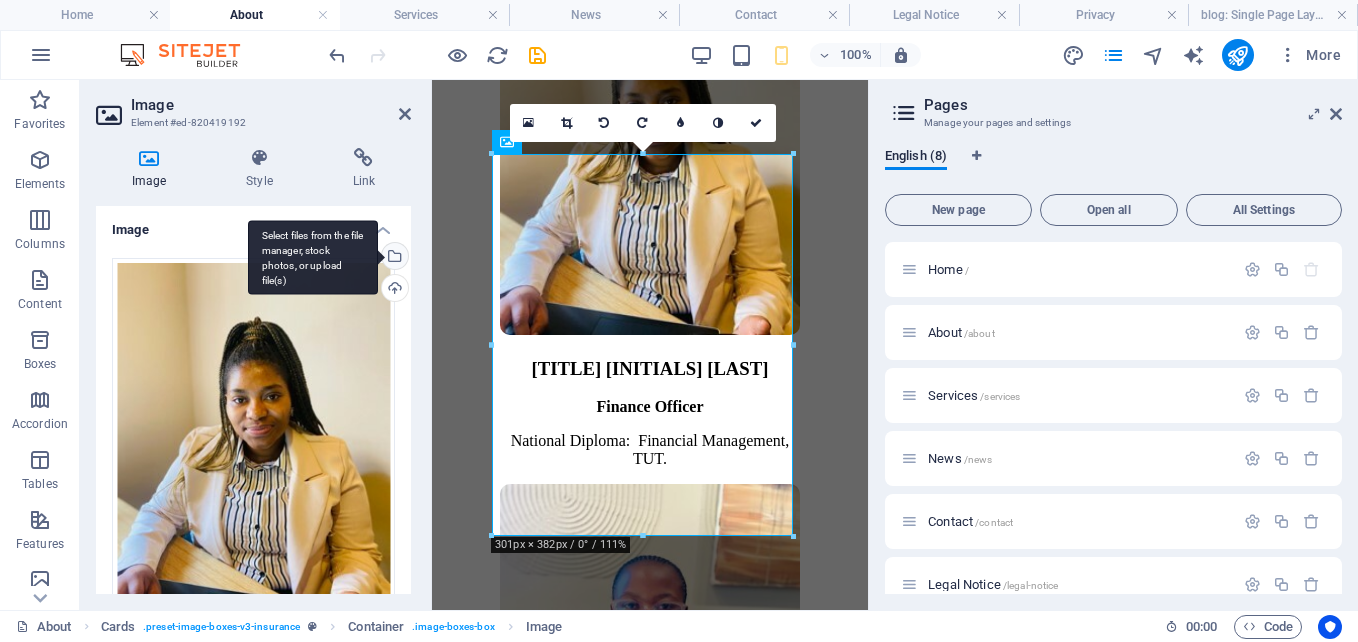 click on "Select files from the file manager, stock photos, or upload file(s)" at bounding box center (393, 258) 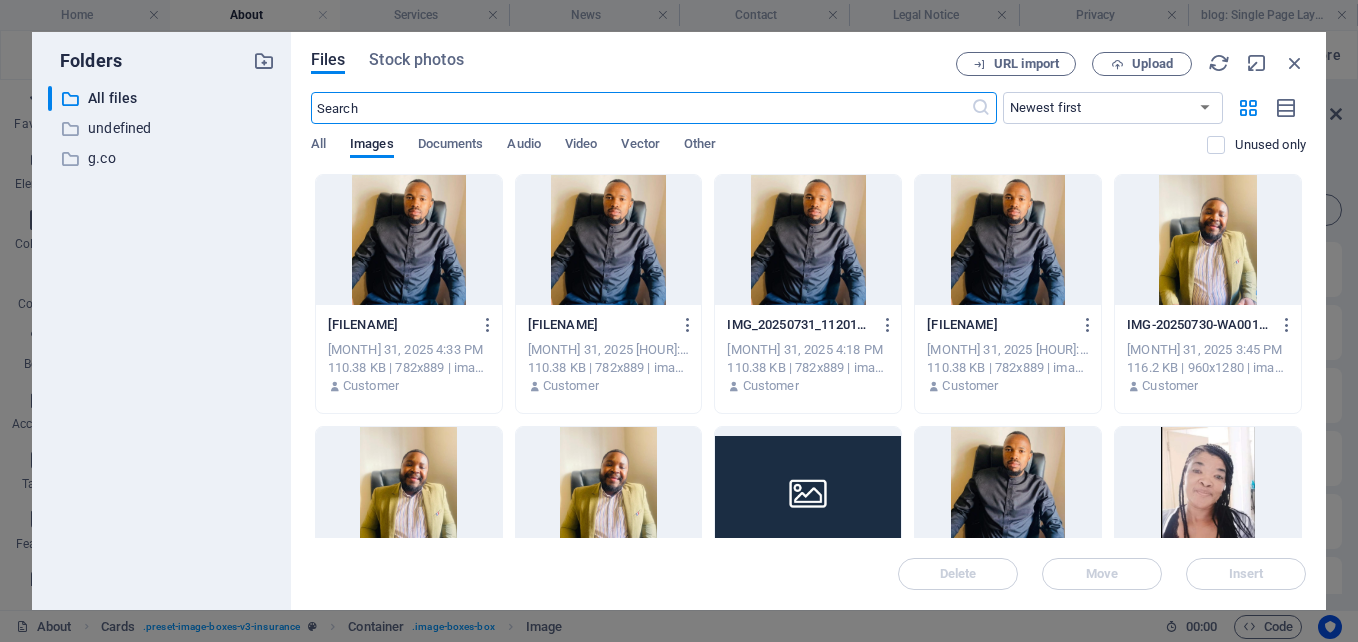 scroll, scrollTop: 8387, scrollLeft: 0, axis: vertical 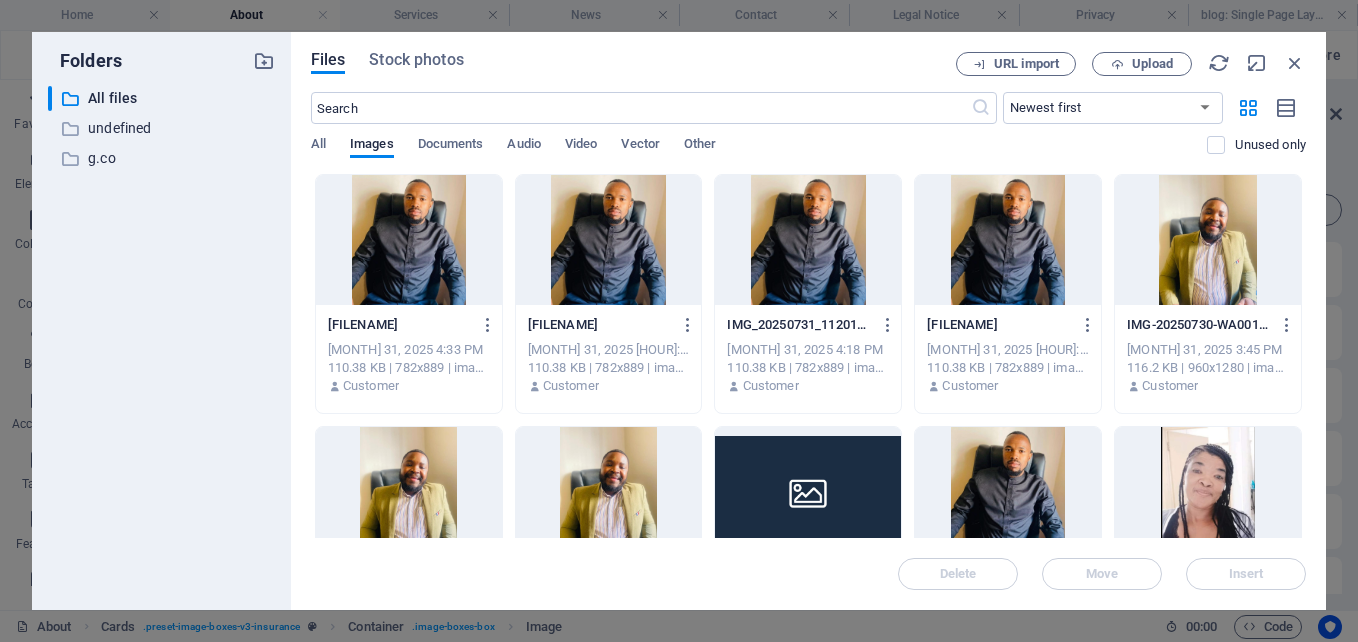 click at bounding box center [1008, 240] 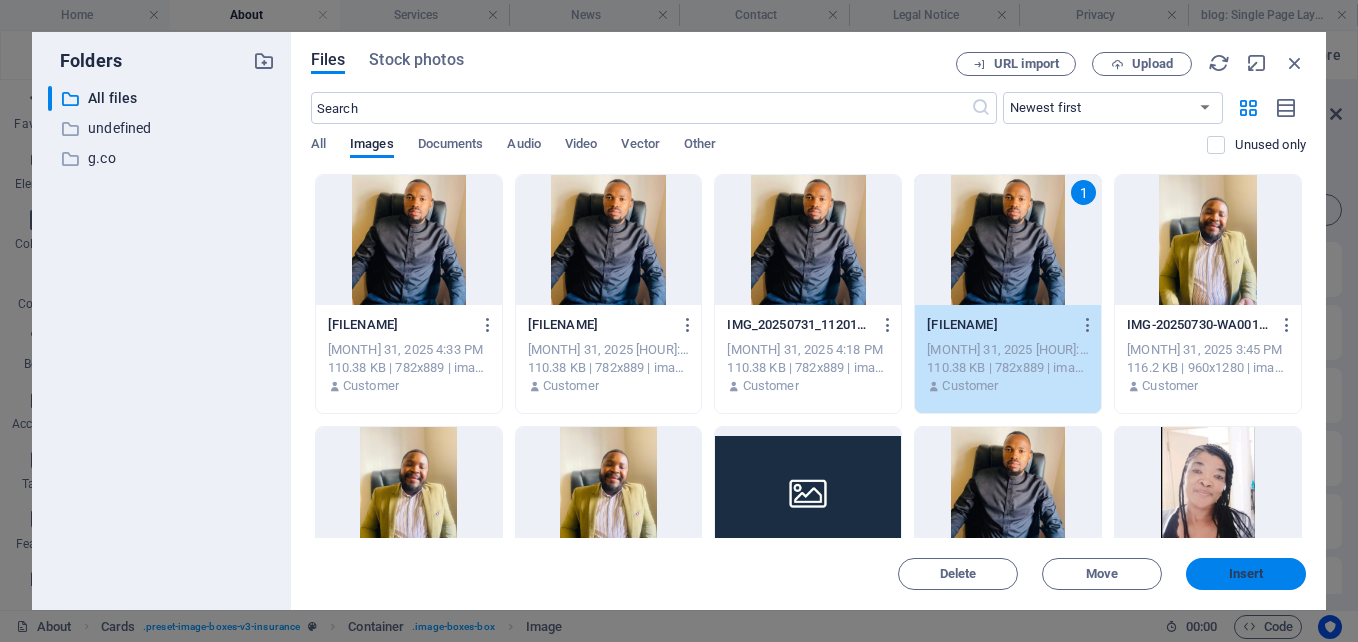 click on "Insert" at bounding box center (1246, 574) 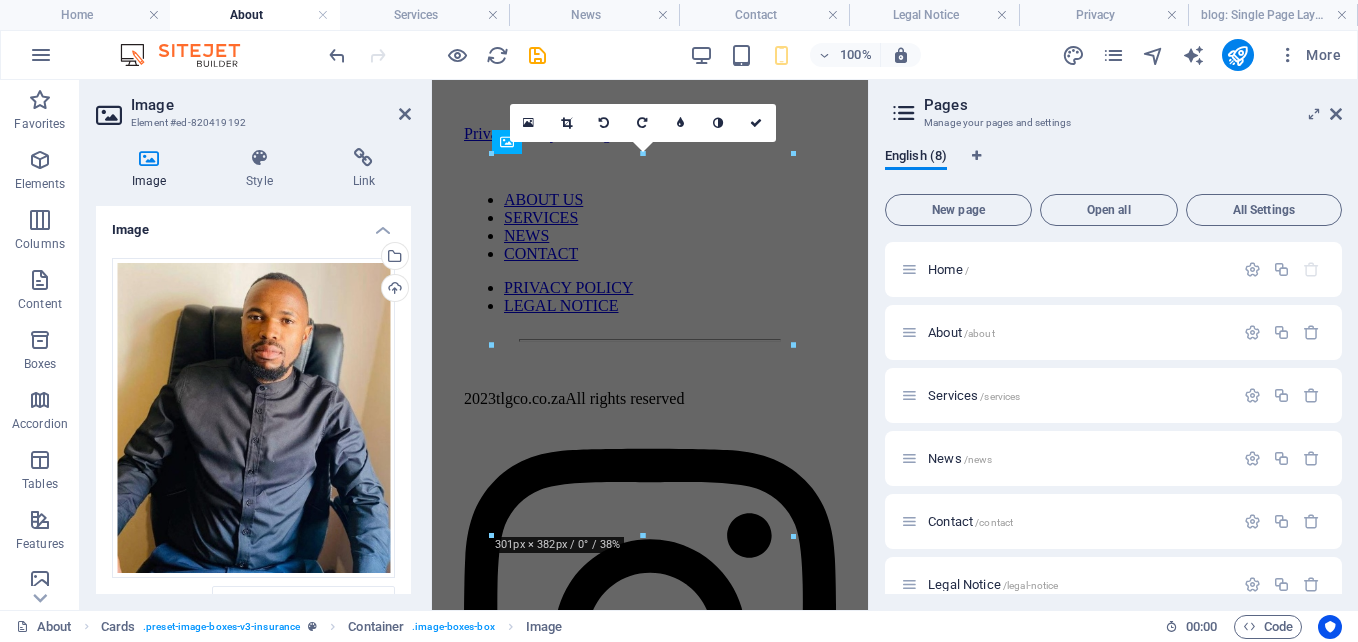 scroll, scrollTop: 7152, scrollLeft: 0, axis: vertical 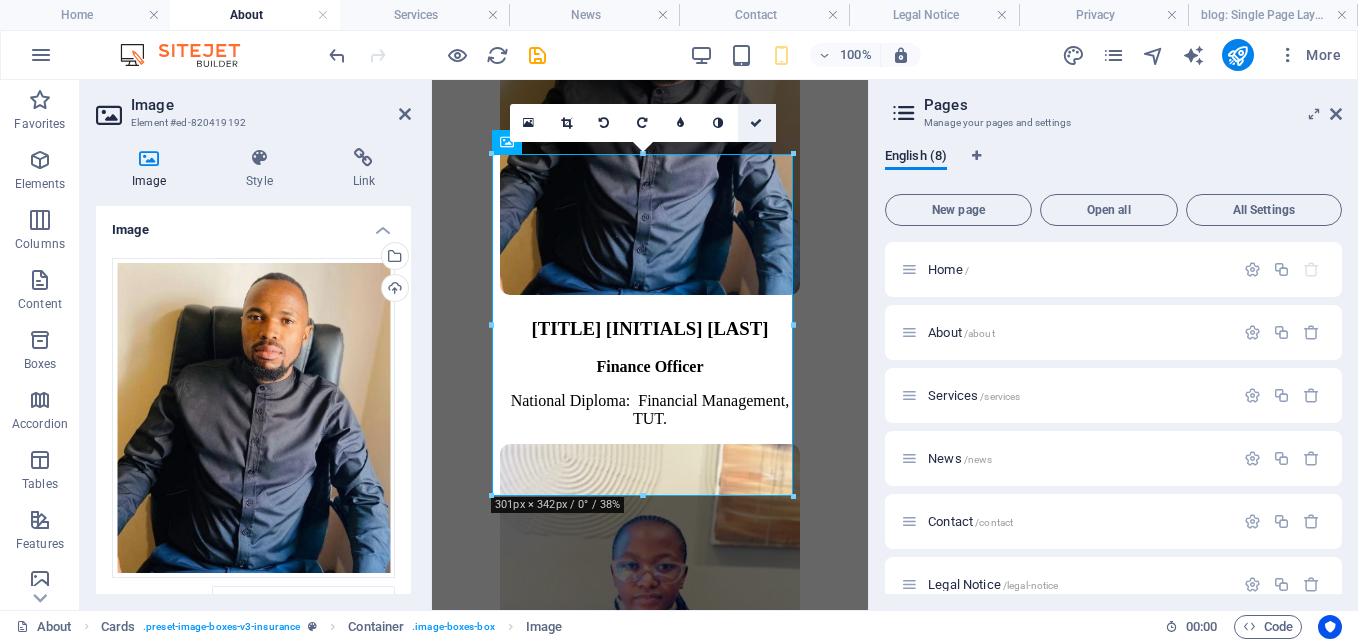 click at bounding box center (756, 123) 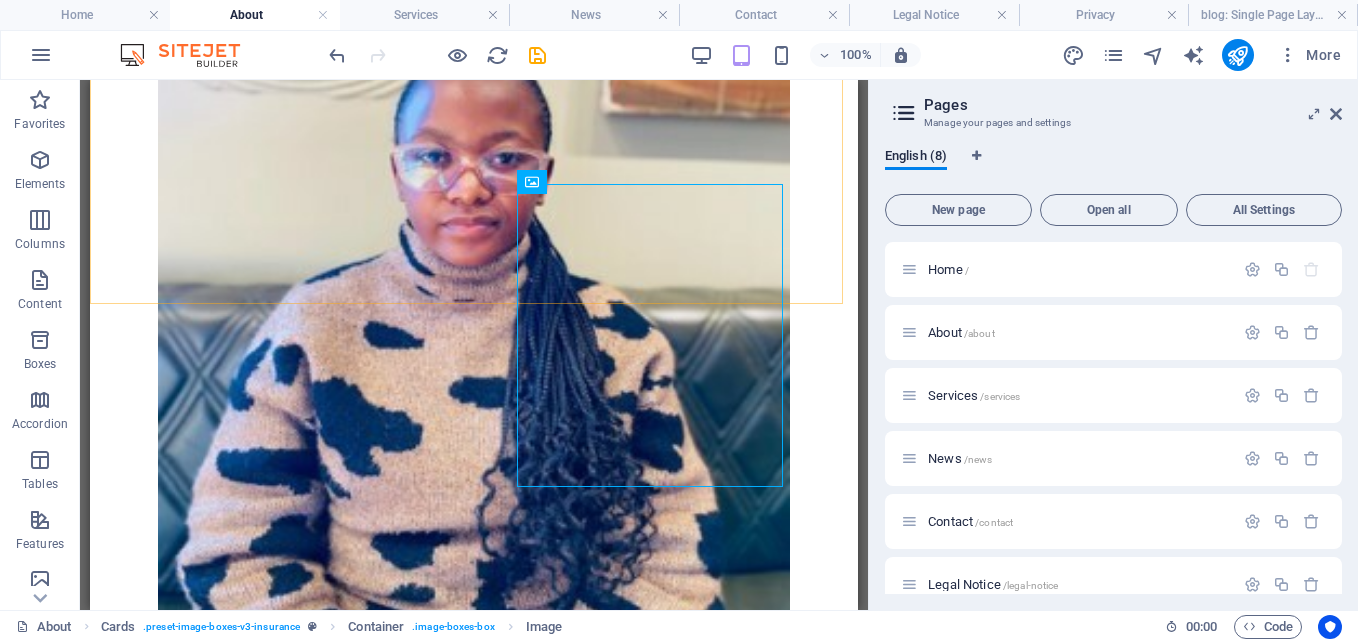 scroll, scrollTop: 4867, scrollLeft: 0, axis: vertical 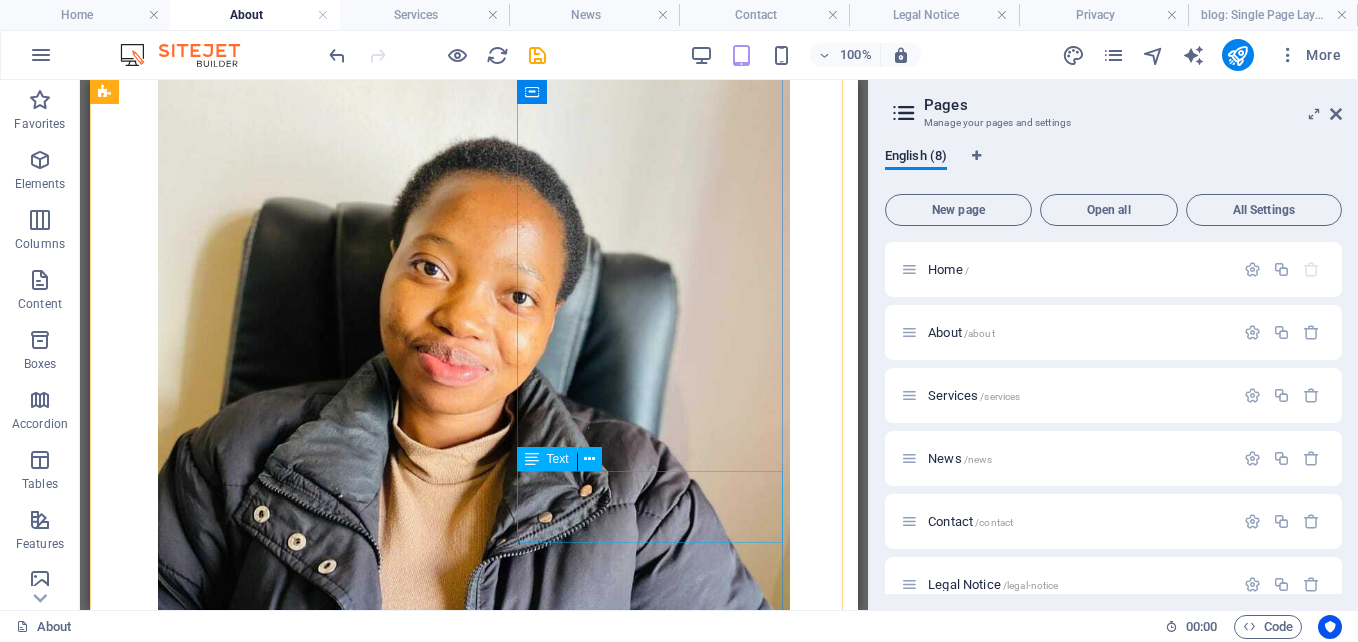 click on "[JOB TITLE] [DEGREE], [INSTITUTION]." at bounding box center (474, 5734) 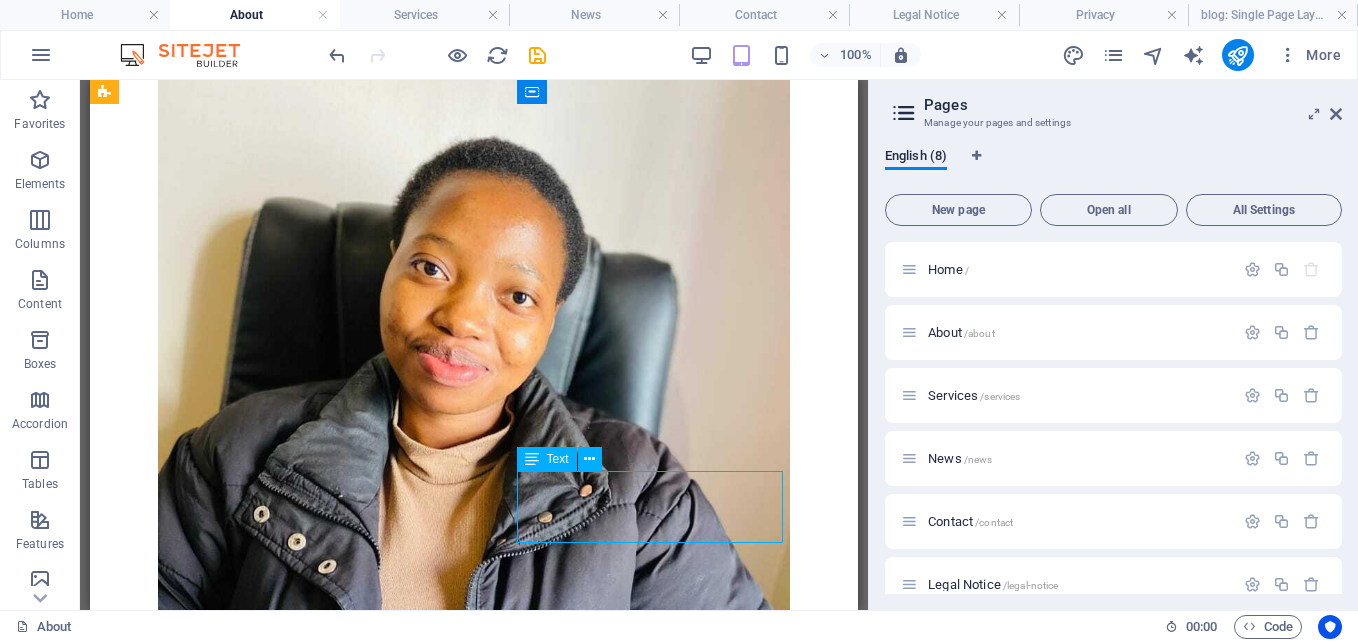click on "[JOB TITLE] [DEGREE], [INSTITUTION]." at bounding box center [474, 5734] 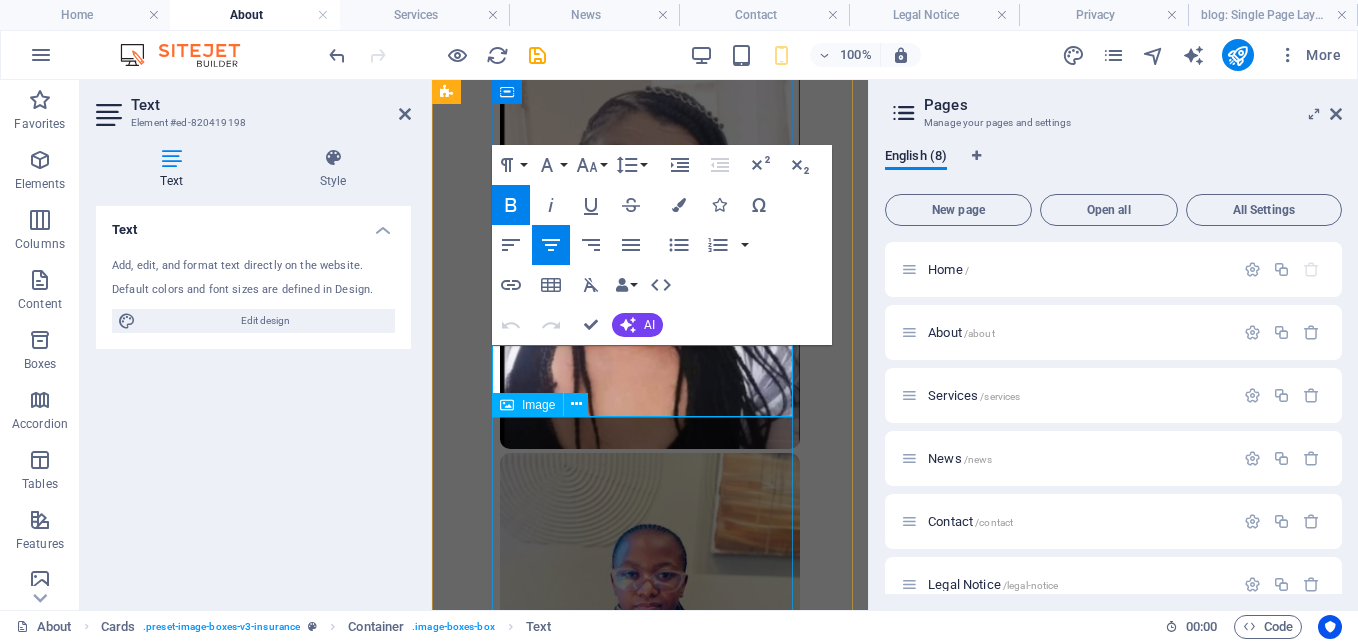 scroll, scrollTop: 7353, scrollLeft: 0, axis: vertical 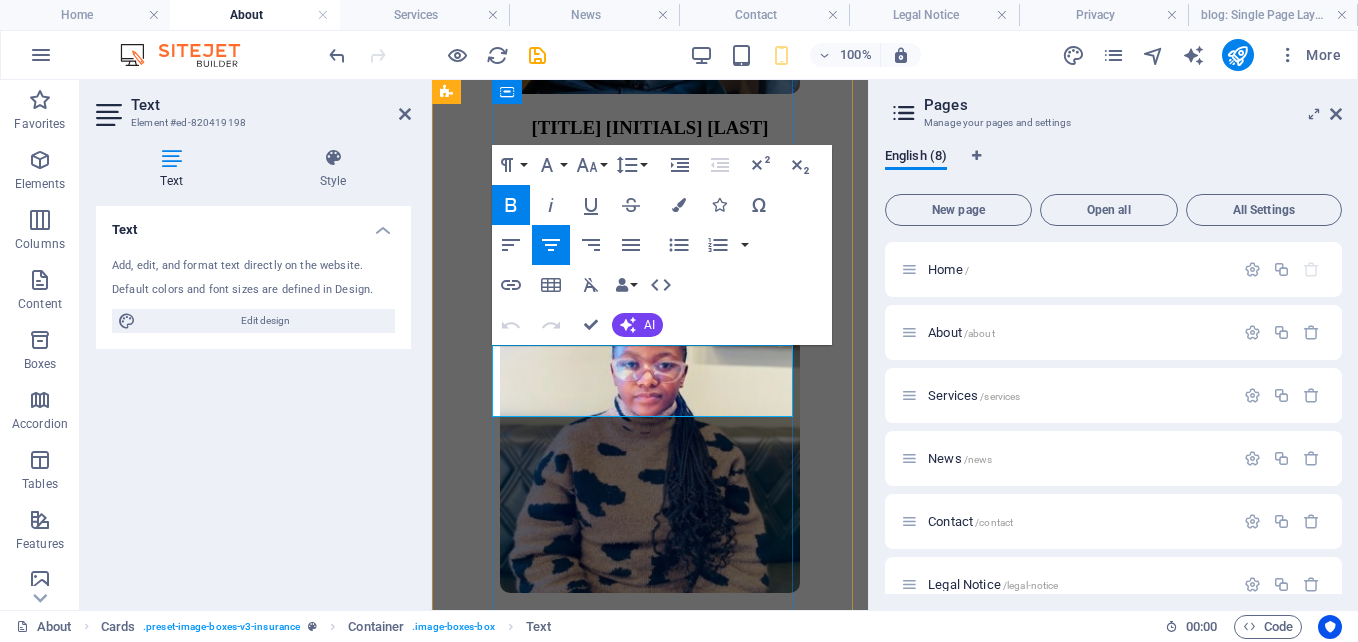 click on "National Diploma:  Financial Management, TUT." at bounding box center (650, 209) 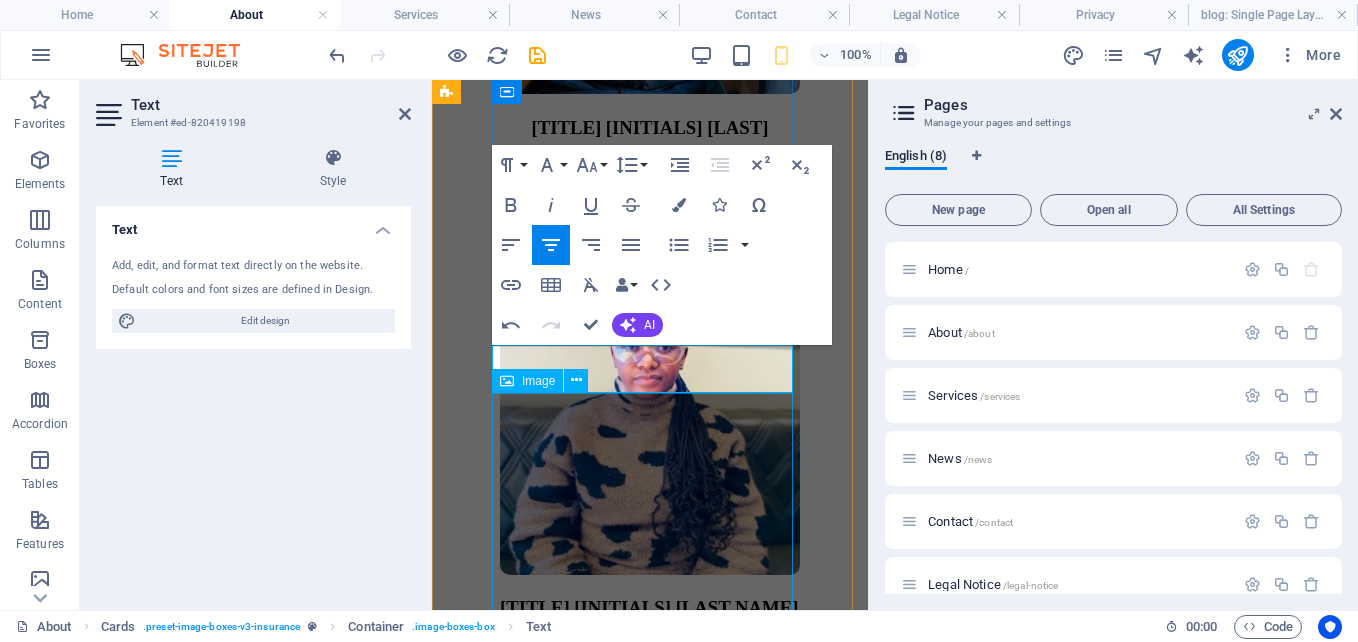 type 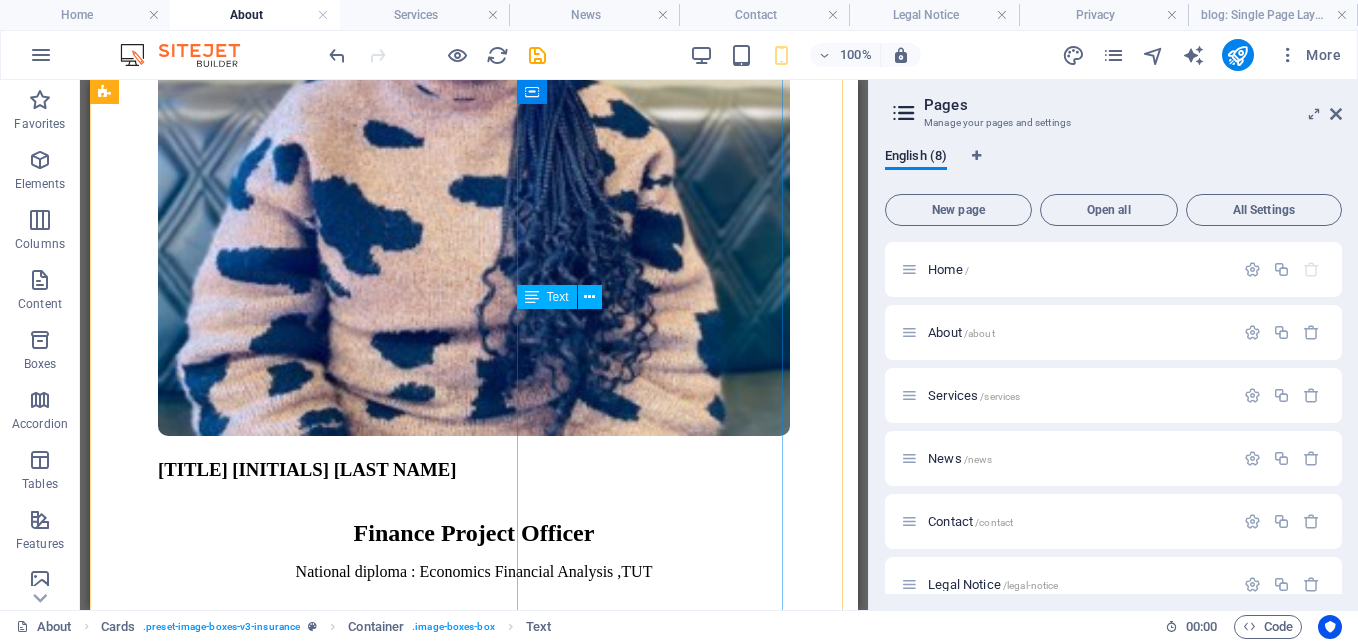 scroll, scrollTop: 5104, scrollLeft: 0, axis: vertical 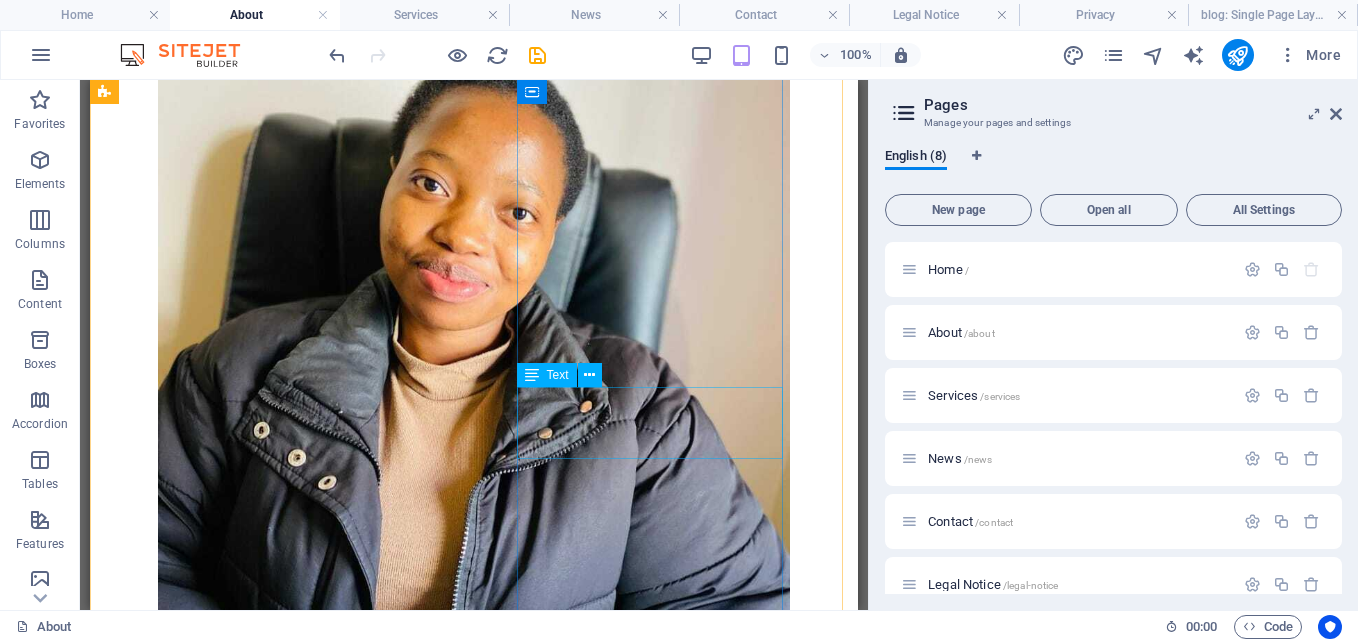 click on "Finance Officer [DEGREE] of Social Science at UFS" at bounding box center [474, 5650] 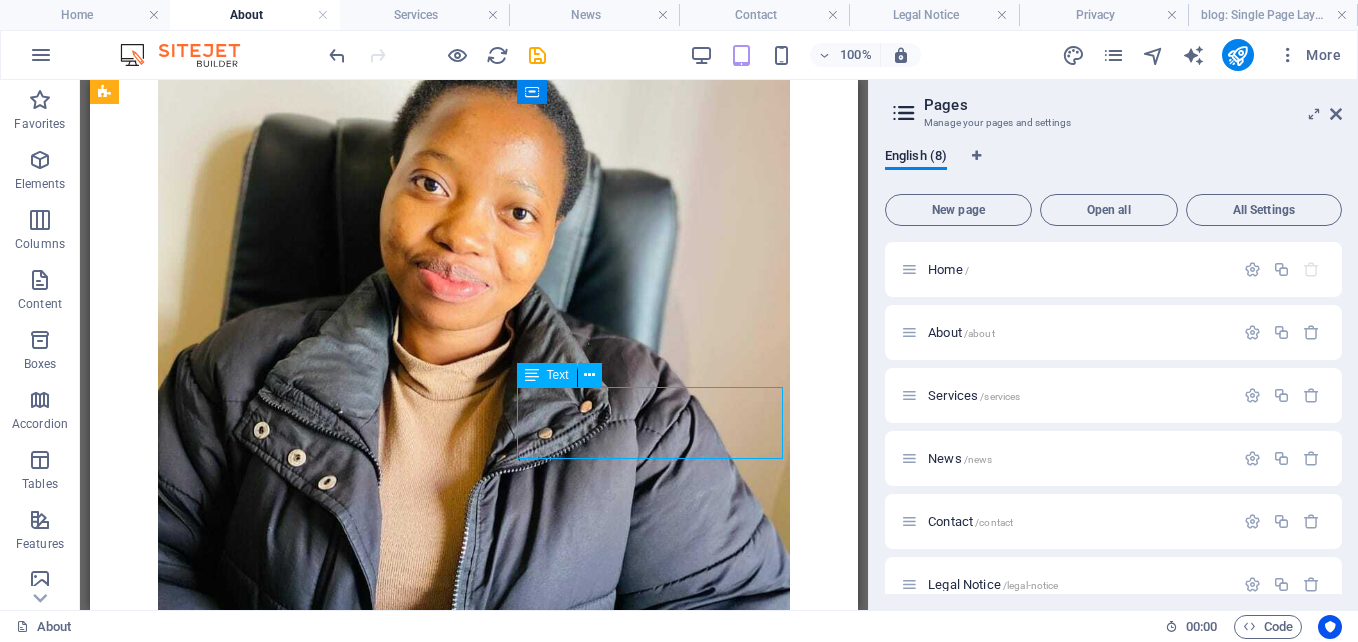 click on "Finance Officer [DEGREE] of Social Science at UFS" at bounding box center (474, 5650) 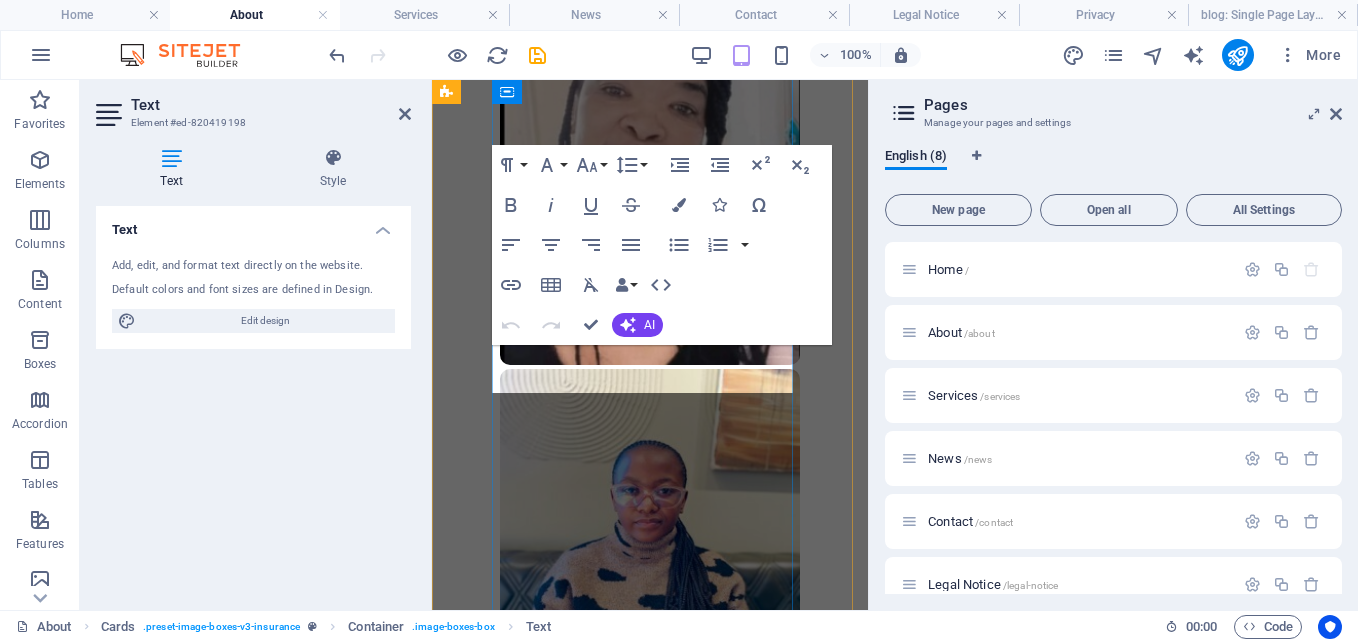 scroll, scrollTop: 7353, scrollLeft: 0, axis: vertical 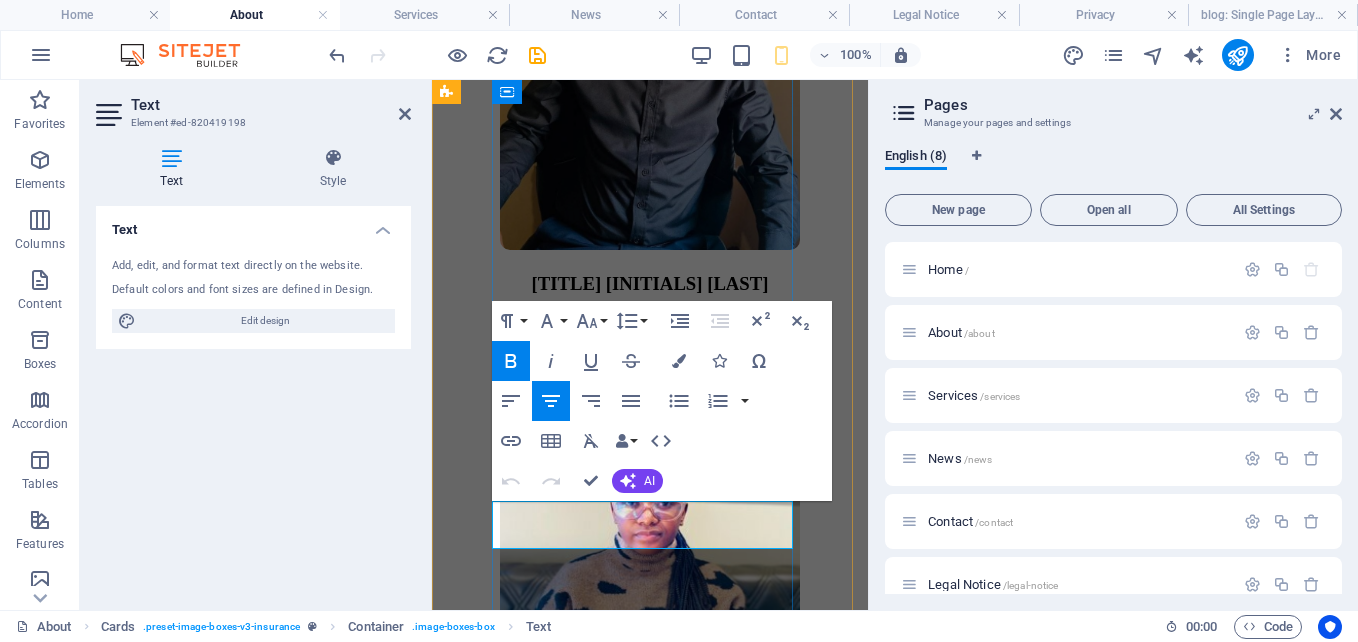 click on "Finance Officer" at bounding box center (650, 322) 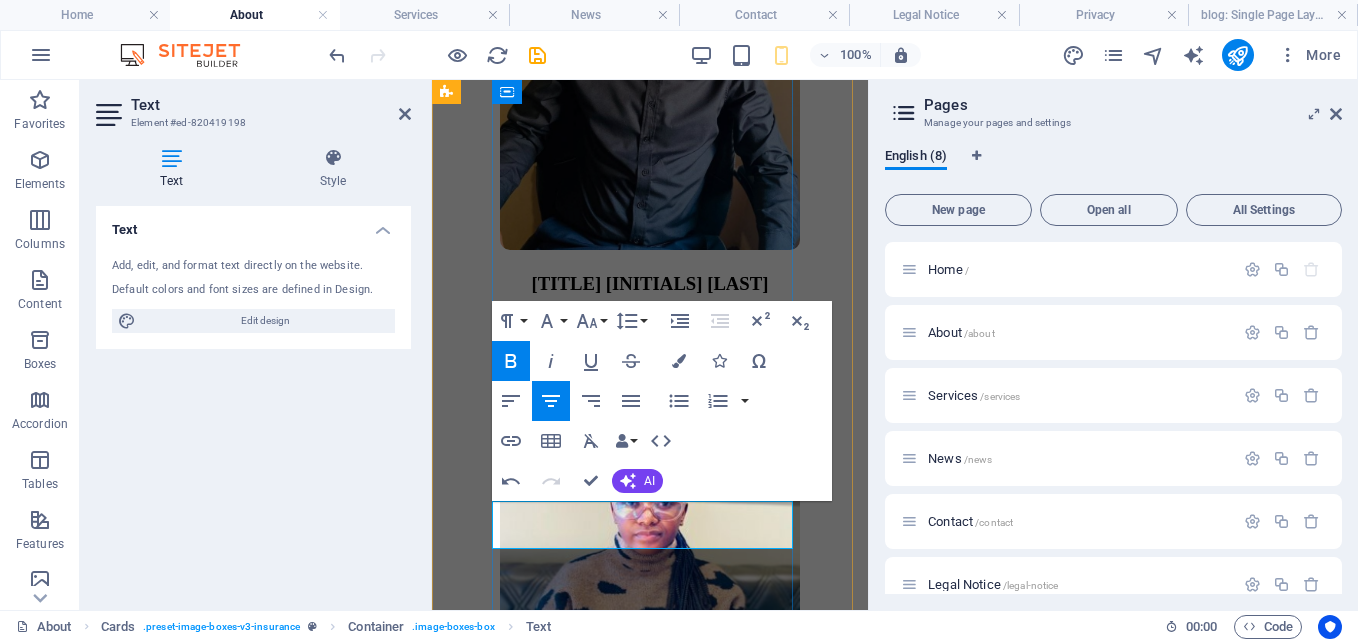 type 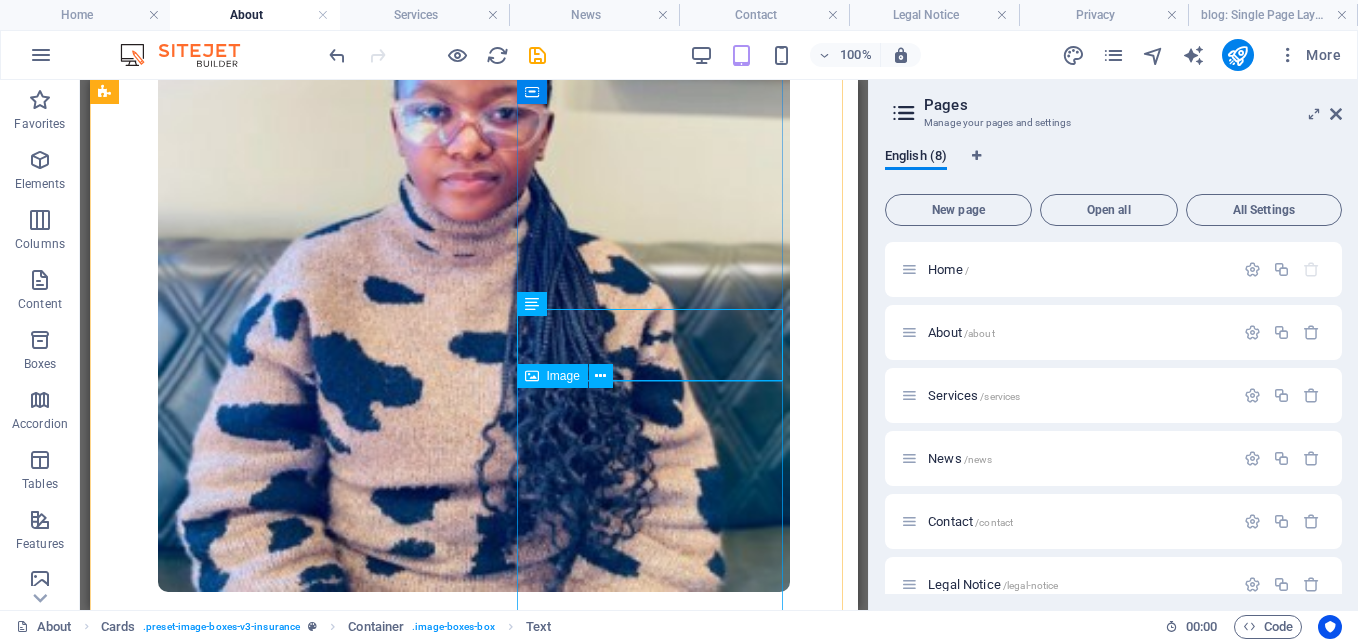scroll, scrollTop: 5104, scrollLeft: 0, axis: vertical 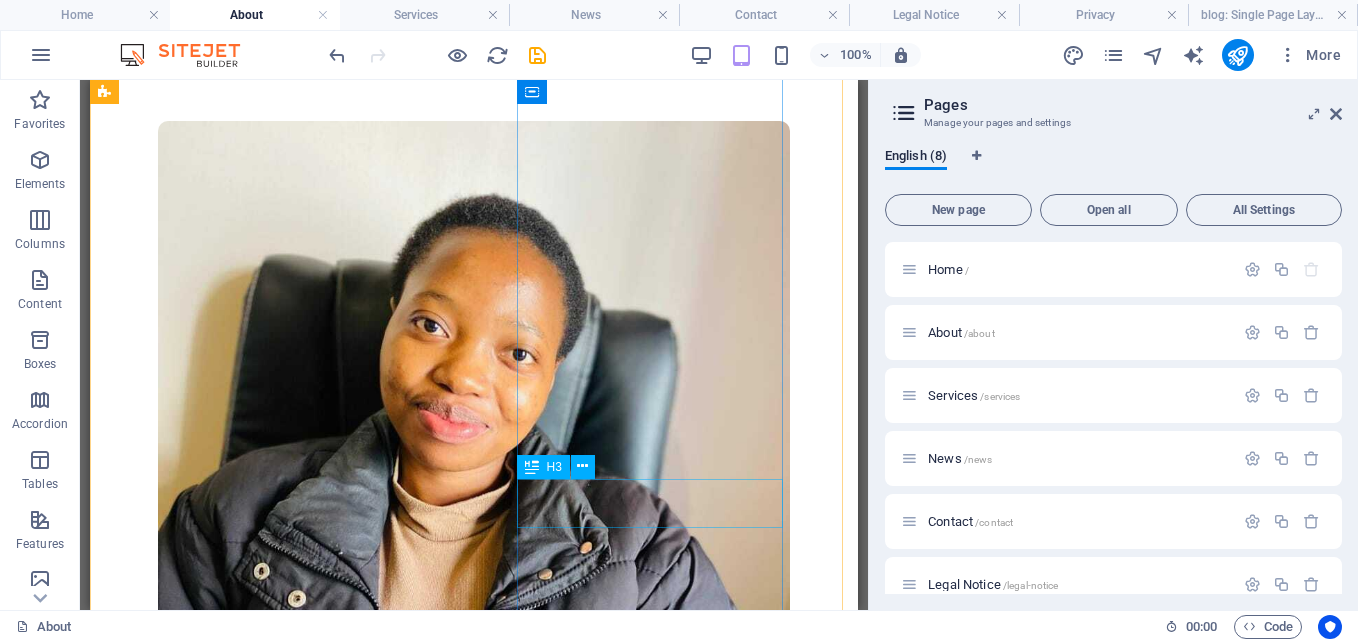 click on "[TITLE] [INITIALS] [LAST]" at bounding box center (474, 5735) 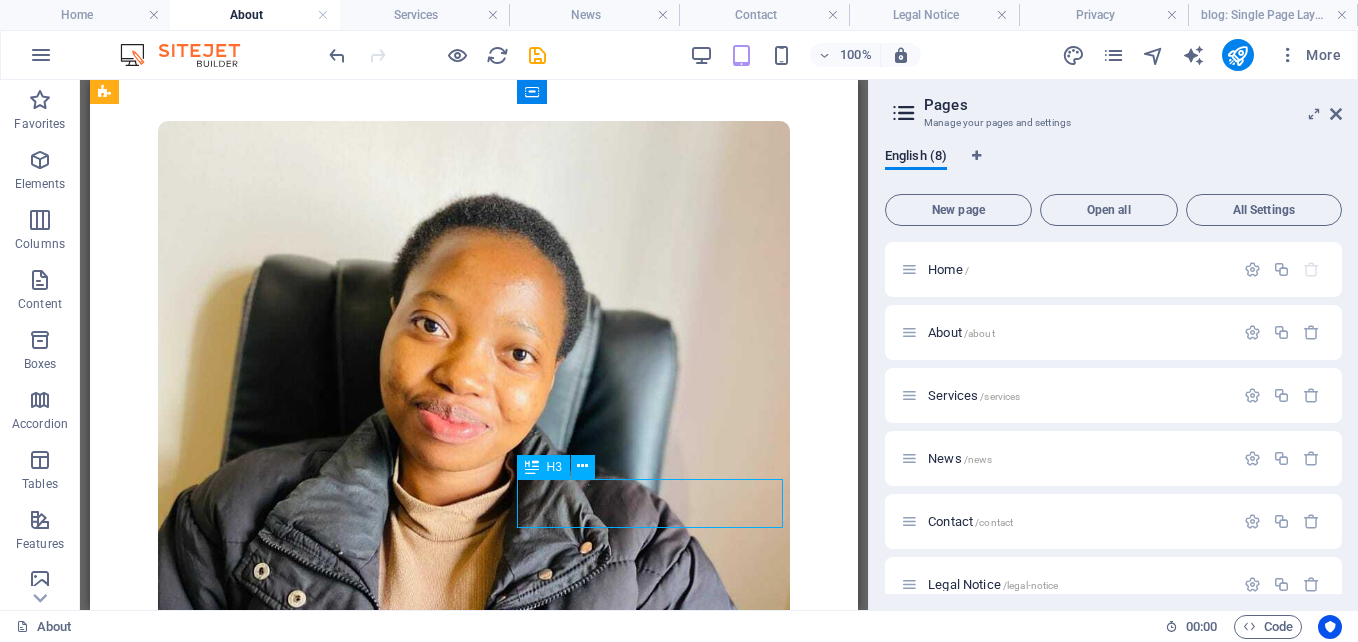 click on "[TITLE] [INITIALS] [LAST]" at bounding box center (474, 5735) 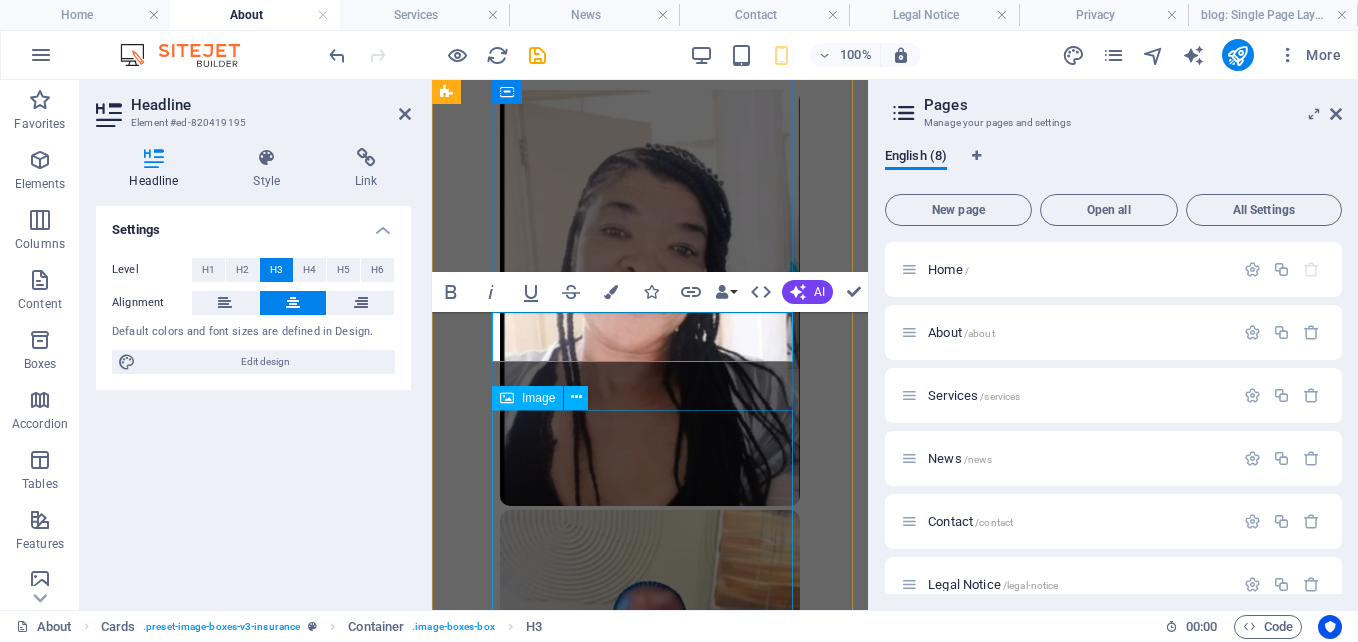 scroll, scrollTop: 7336, scrollLeft: 0, axis: vertical 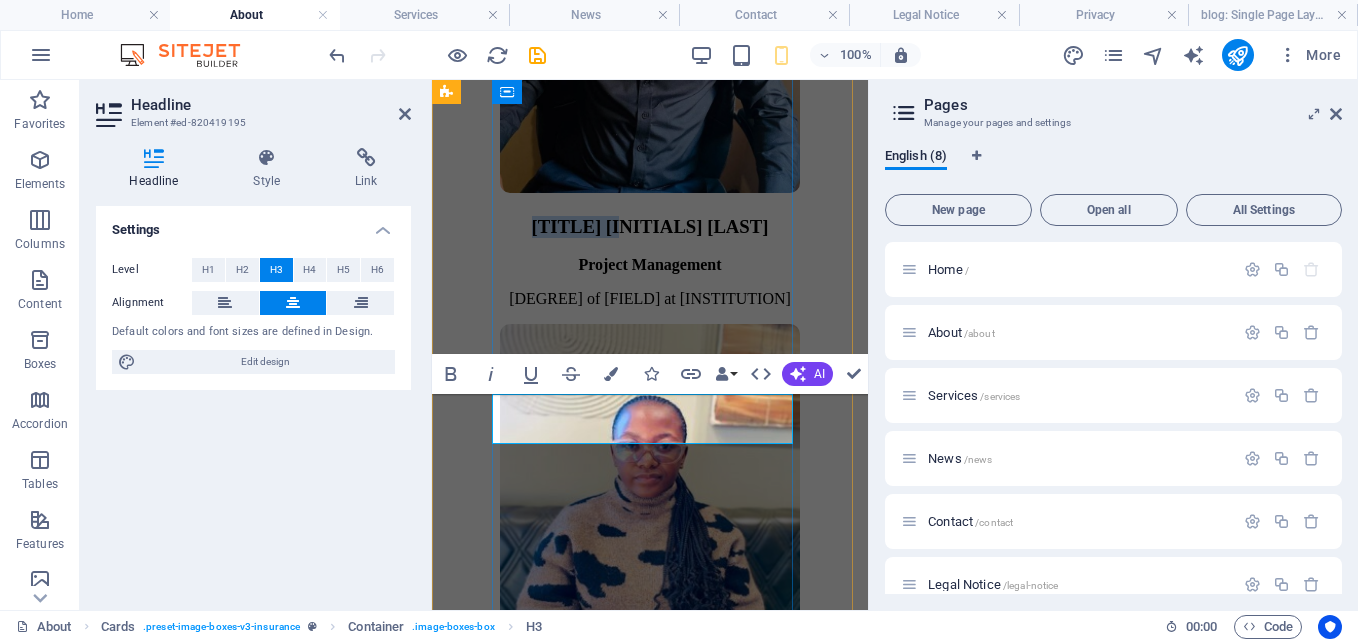 click on "[TITLE] [INITIALS] [LAST]" at bounding box center (650, 227) 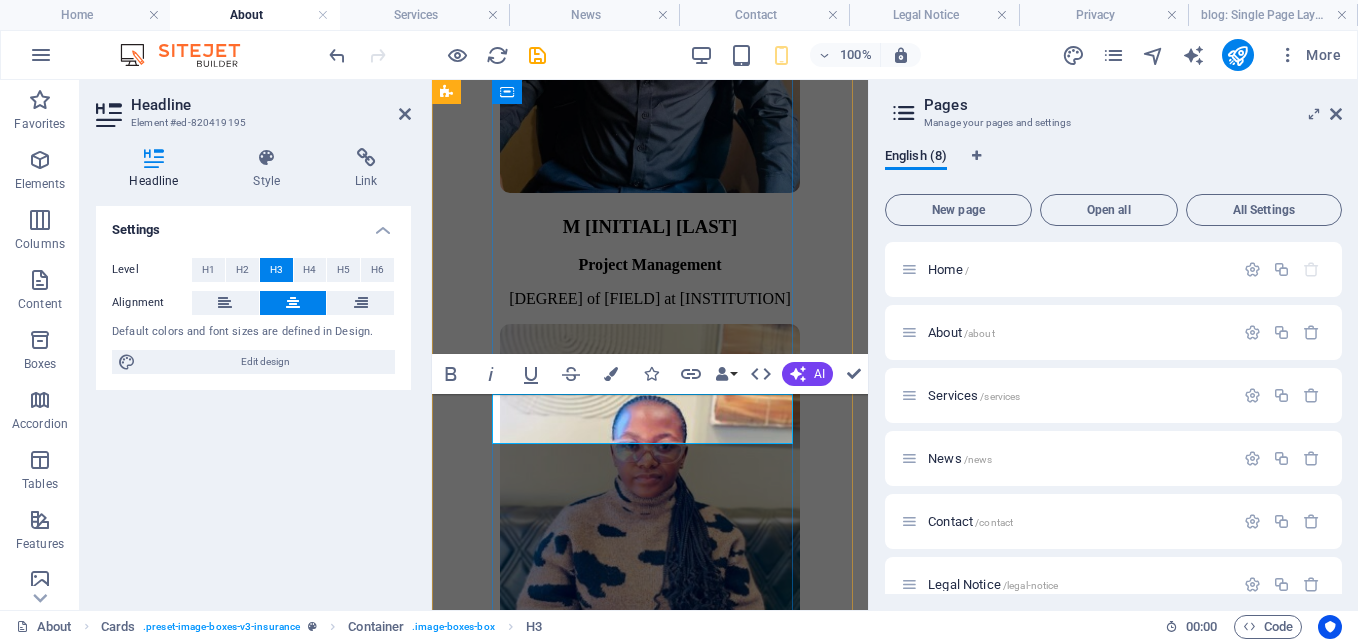 type 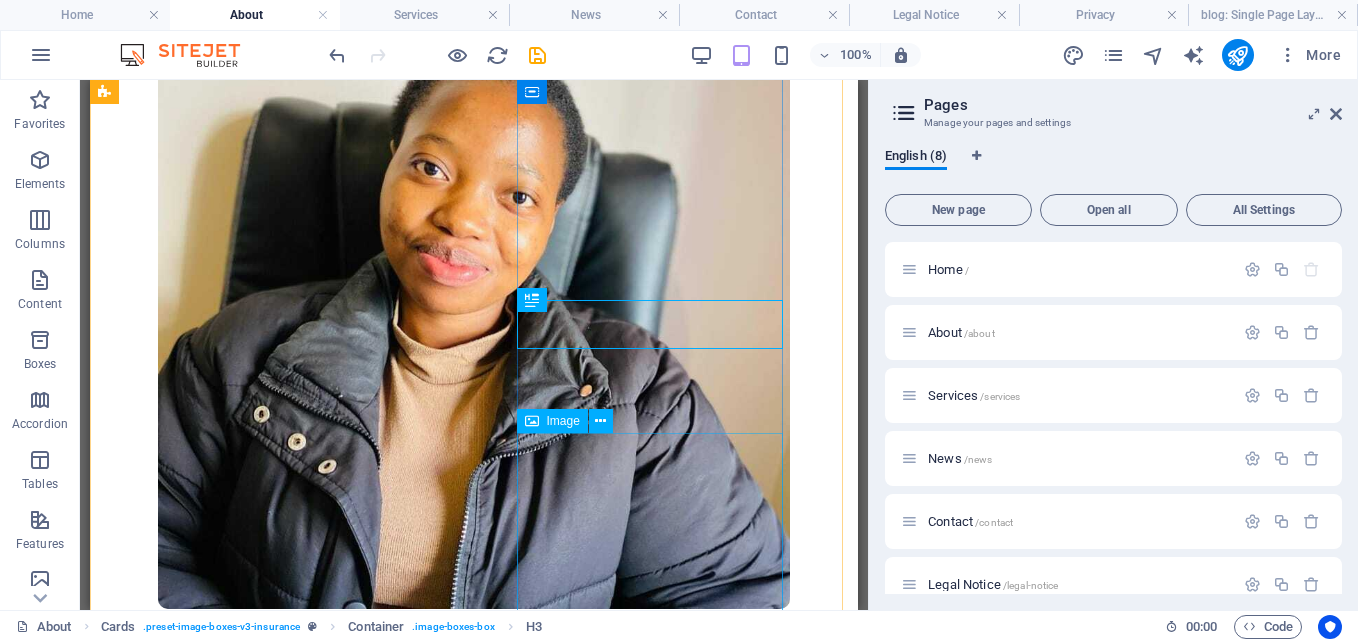 scroll, scrollTop: 5052, scrollLeft: 0, axis: vertical 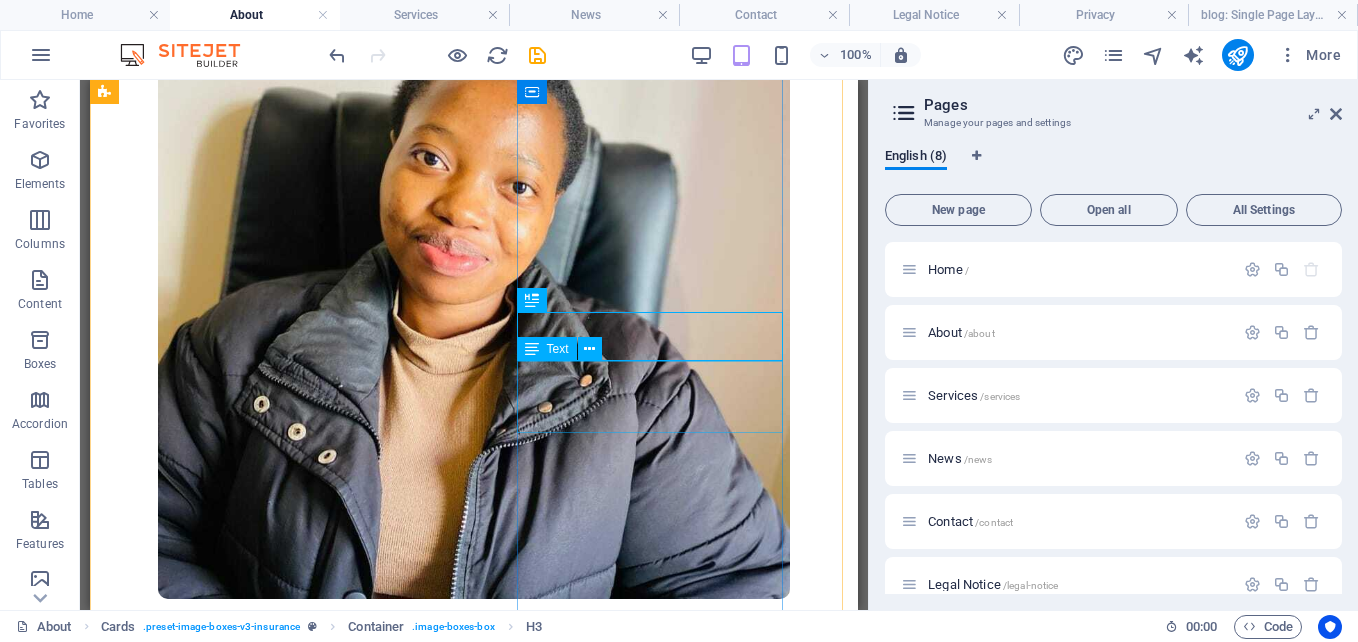 click on "Project Management [DEGREE] of Social Science at UFS" at bounding box center (474, 5624) 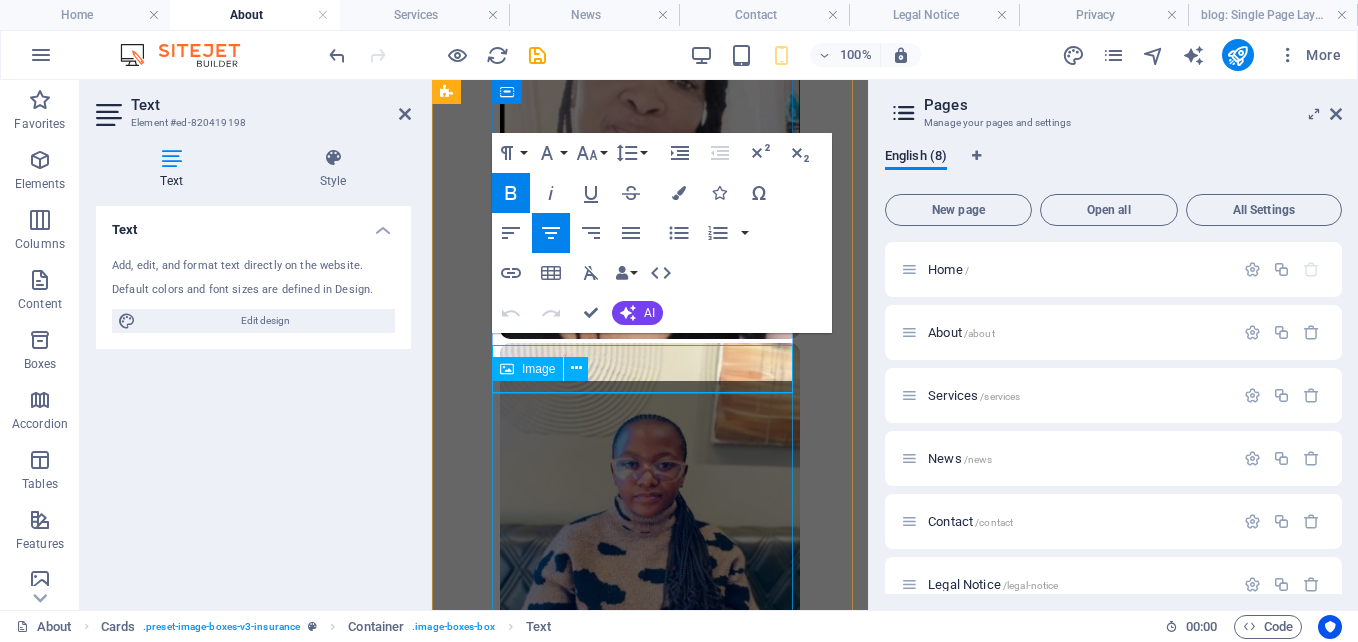 scroll, scrollTop: 7353, scrollLeft: 0, axis: vertical 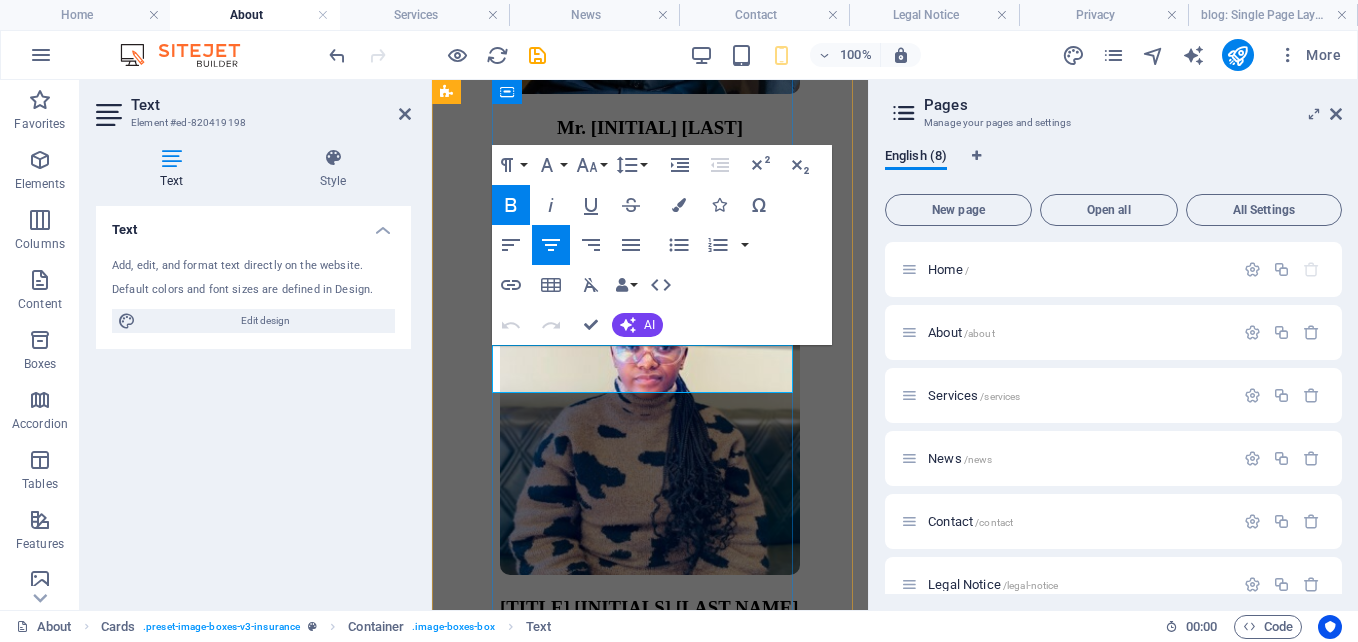 click on "[DEGREE] of [FIELD] at [INSTITUTION]" at bounding box center [650, 200] 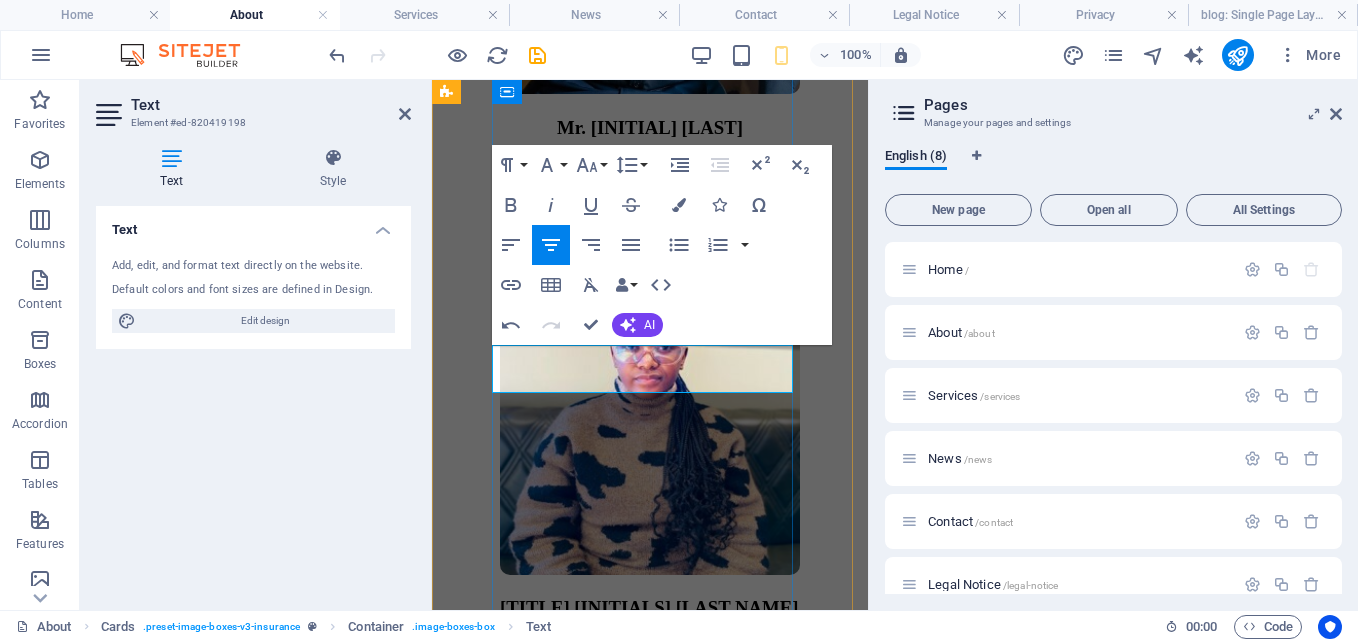 type 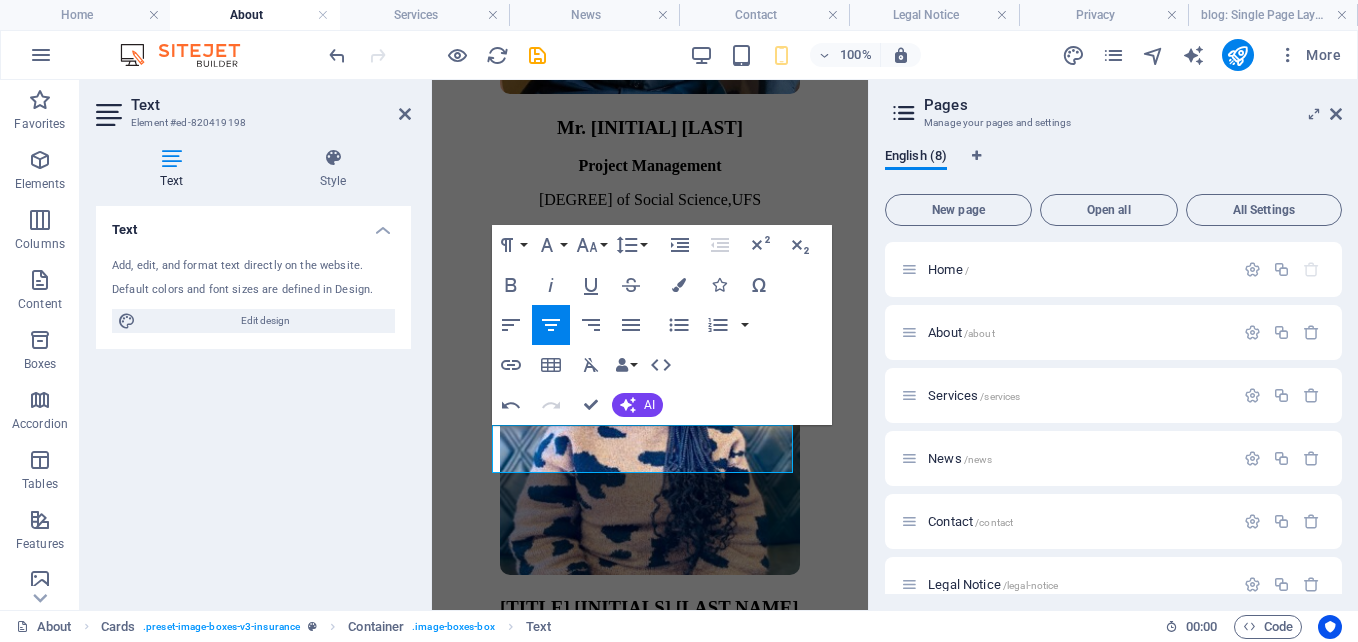 scroll, scrollTop: 7273, scrollLeft: 0, axis: vertical 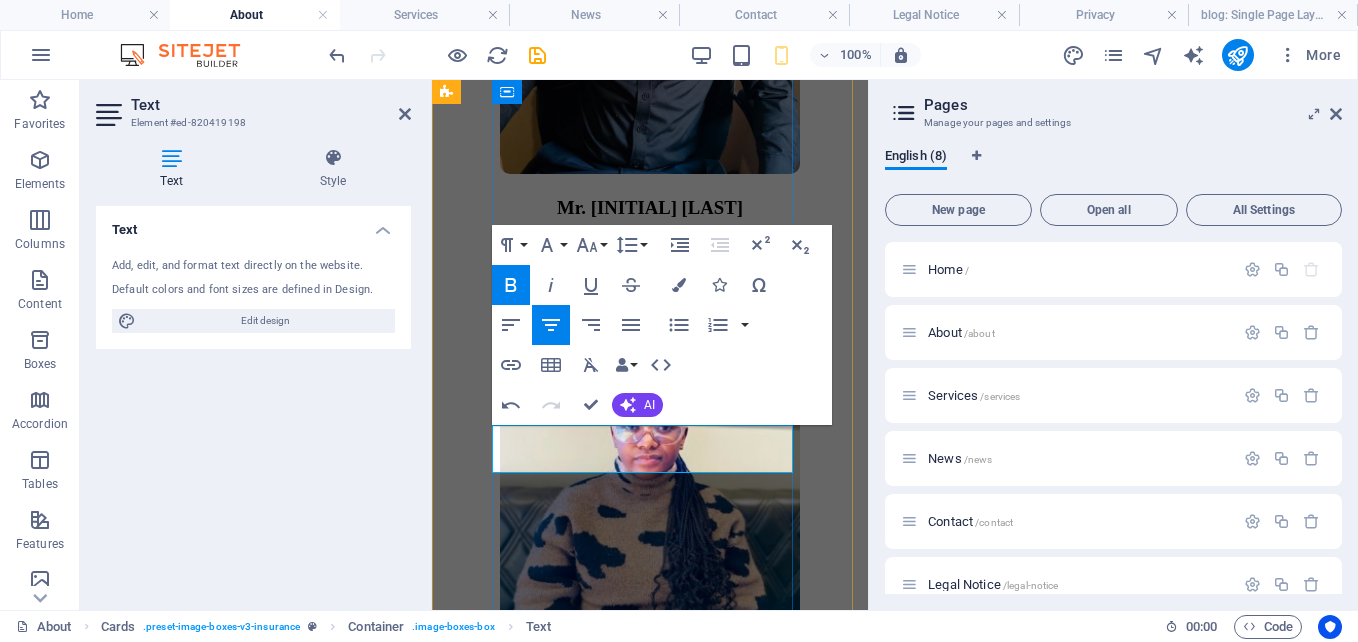 drag, startPoint x: 734, startPoint y: 450, endPoint x: 615, endPoint y: 436, distance: 119.8207 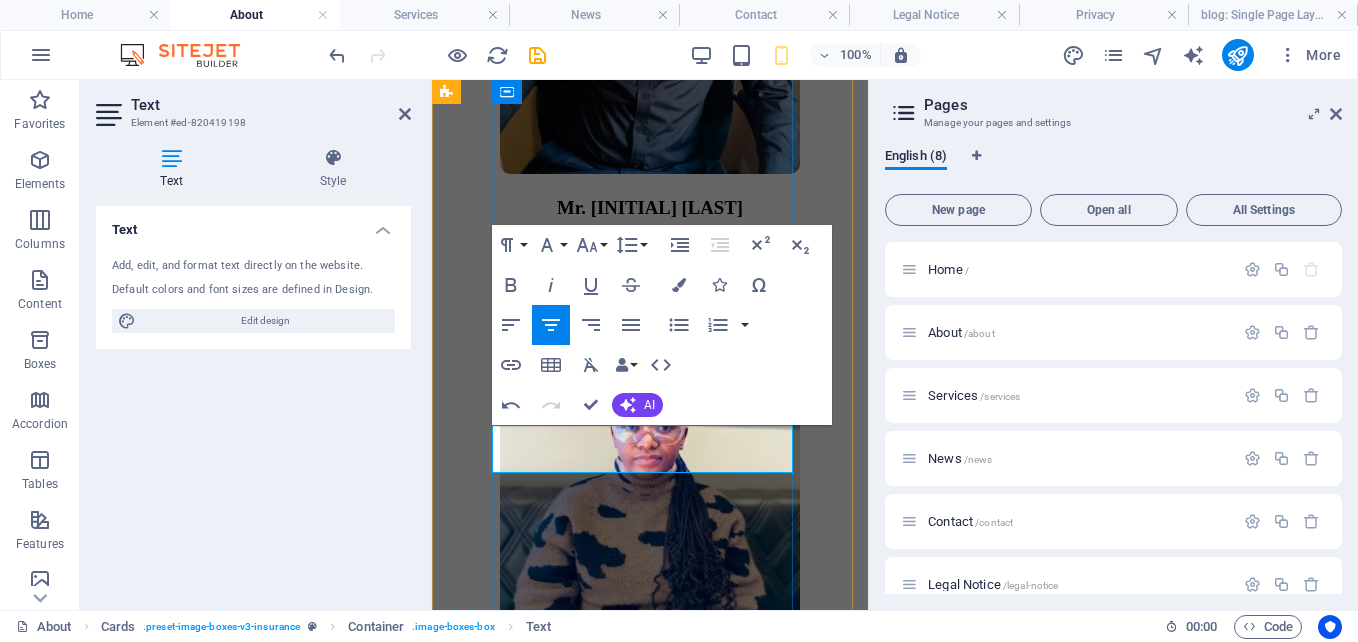 click on "Project Management" at bounding box center [650, 246] 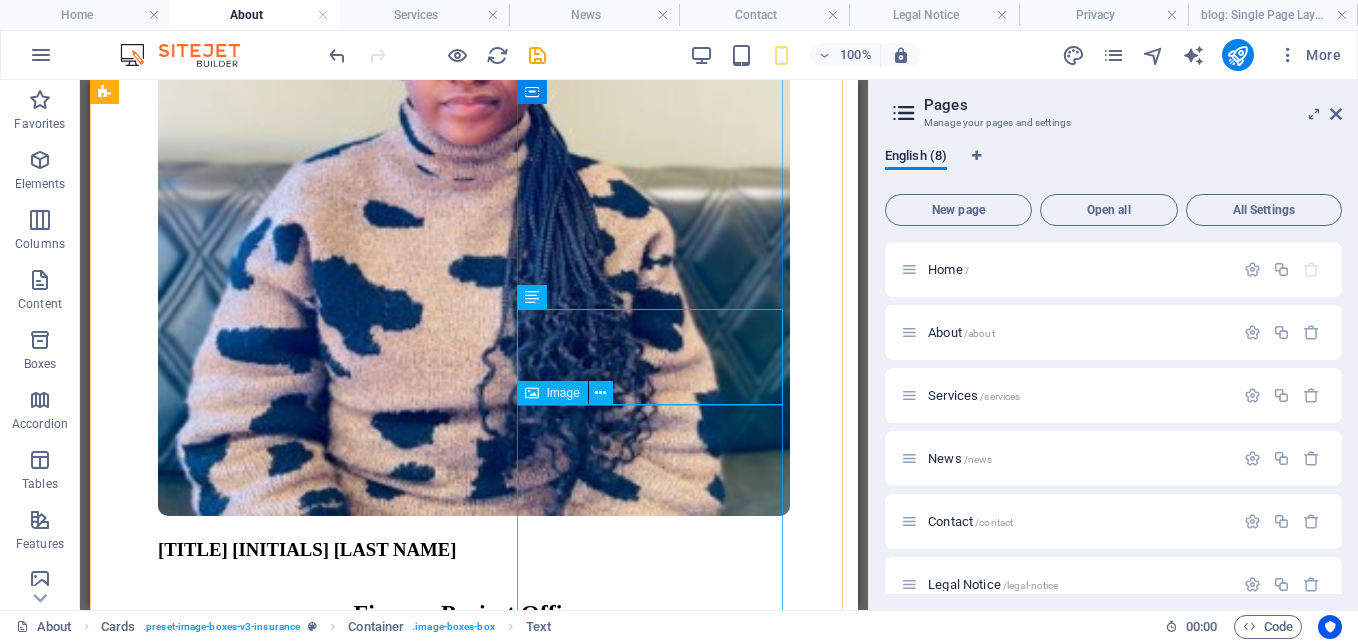 scroll, scrollTop: 5116, scrollLeft: 0, axis: vertical 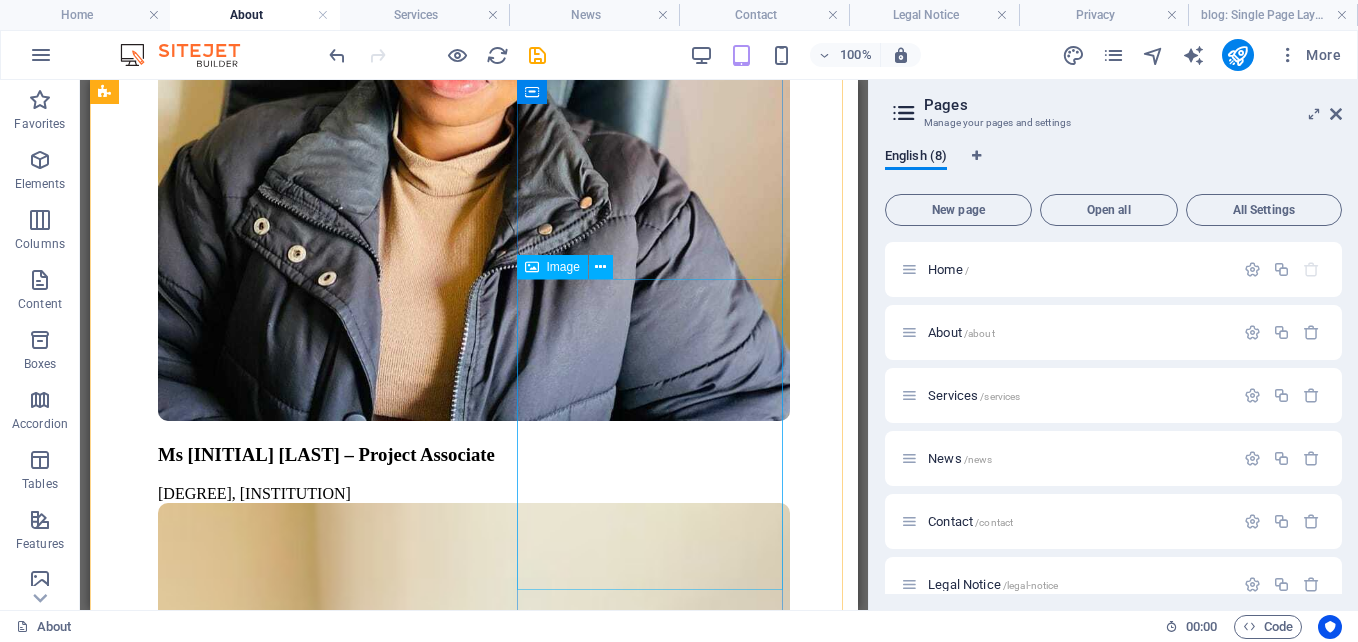 click at bounding box center [474, 5858] 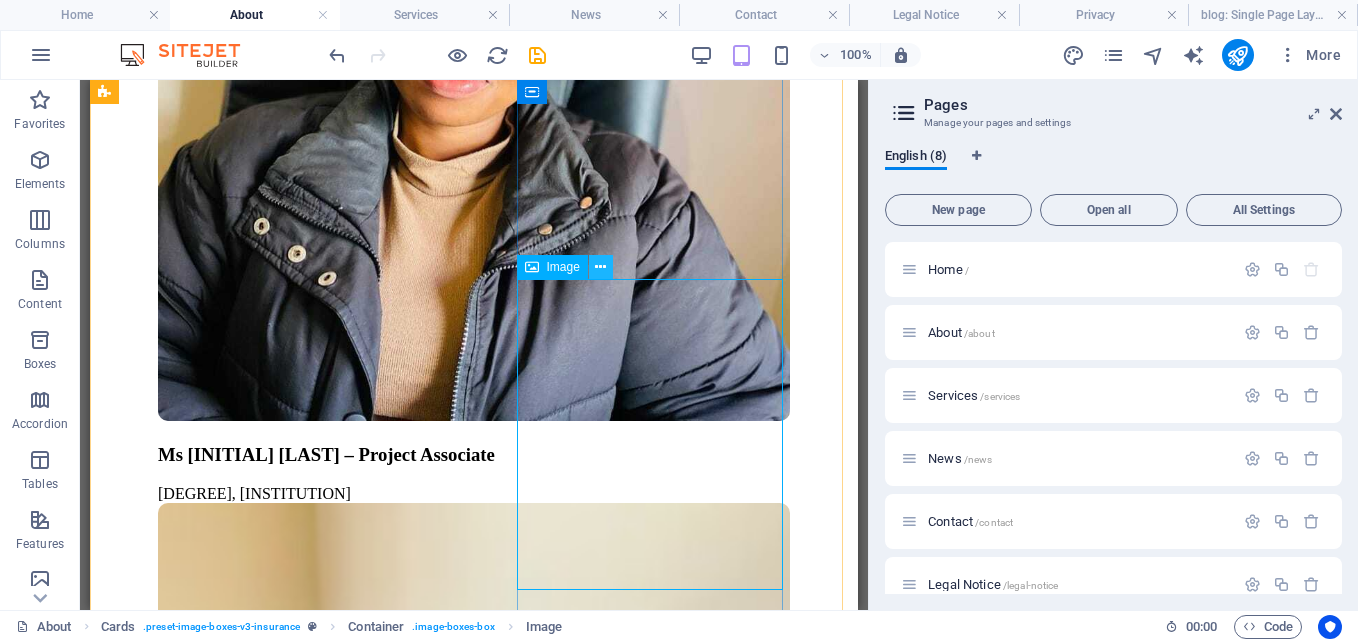 click at bounding box center [600, 267] 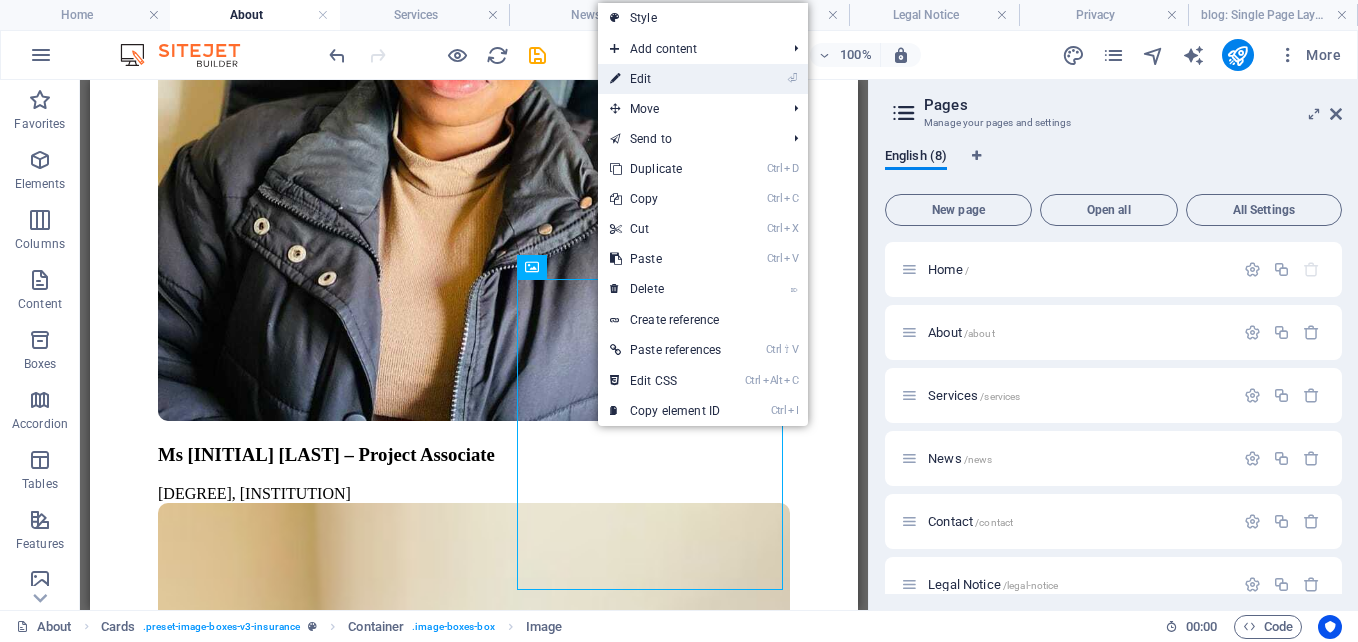 click on "⏎  Edit" at bounding box center (665, 79) 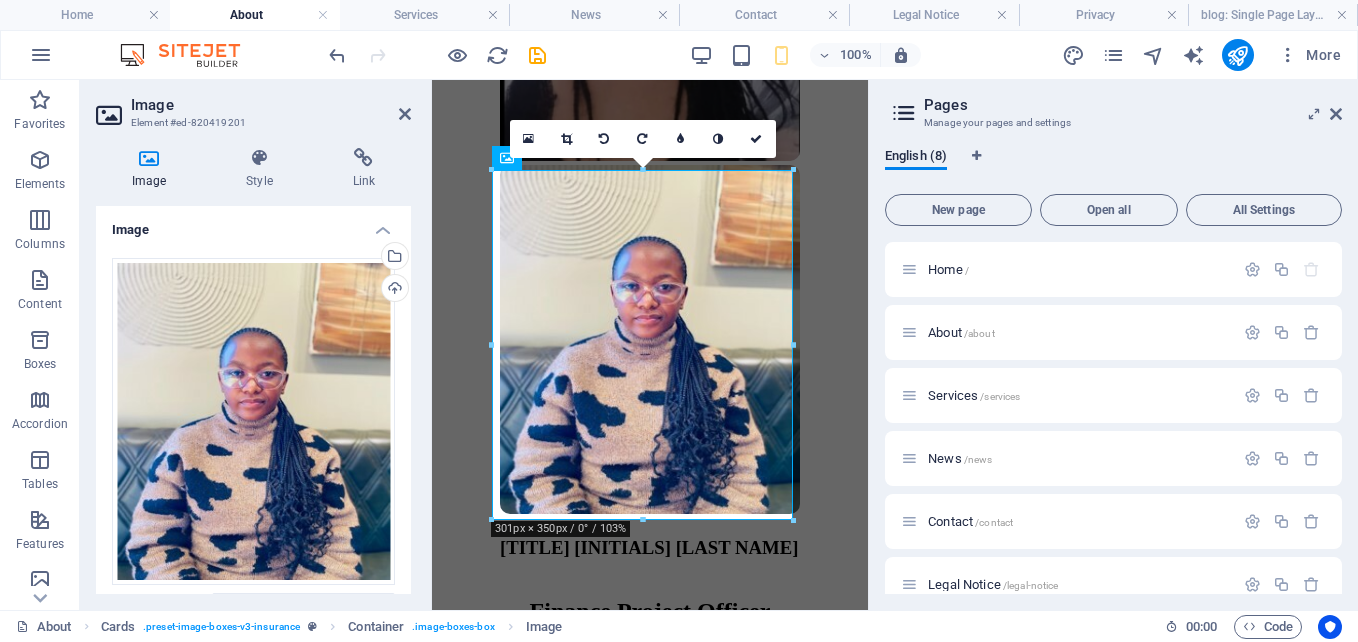 scroll, scrollTop: 7576, scrollLeft: 0, axis: vertical 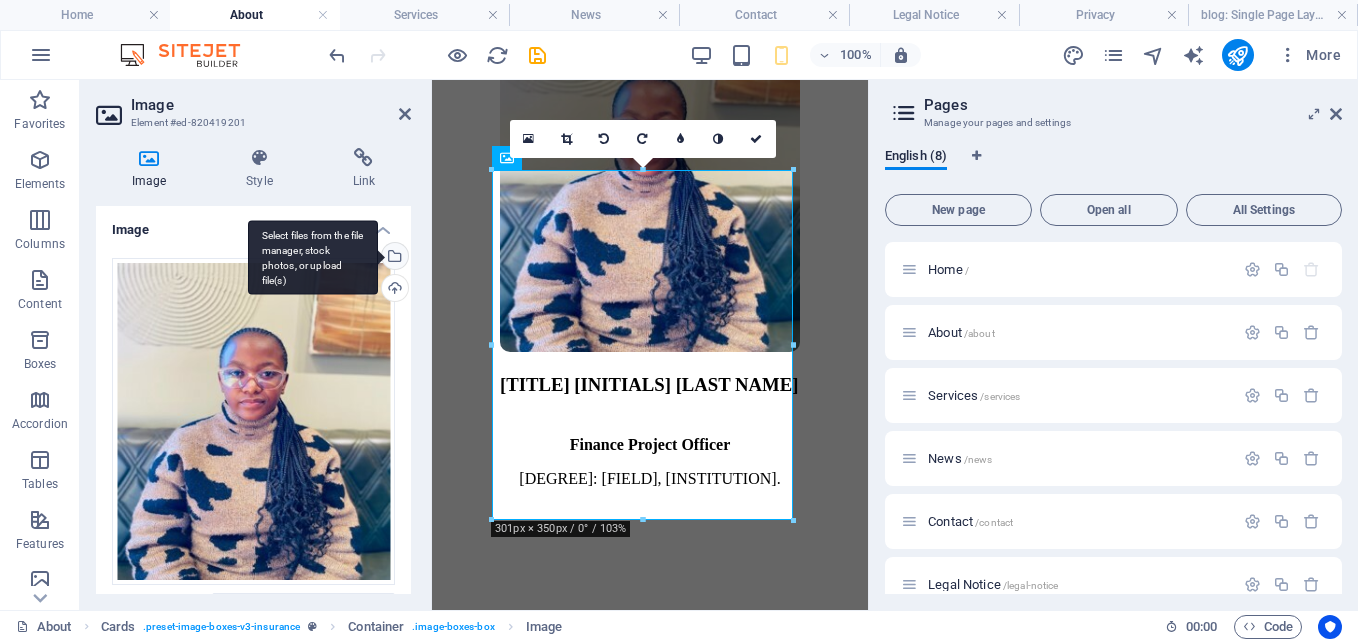 click on "Select files from the file manager, stock photos, or upload file(s)" at bounding box center (393, 258) 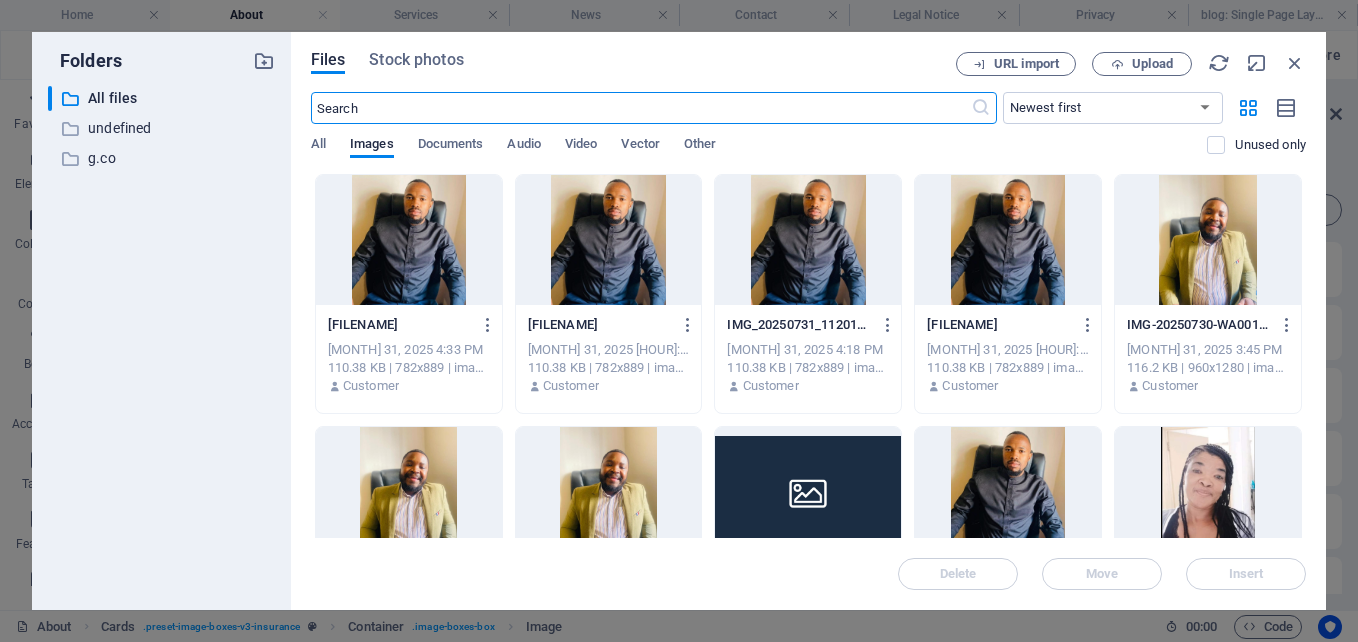 scroll, scrollTop: 8574, scrollLeft: 0, axis: vertical 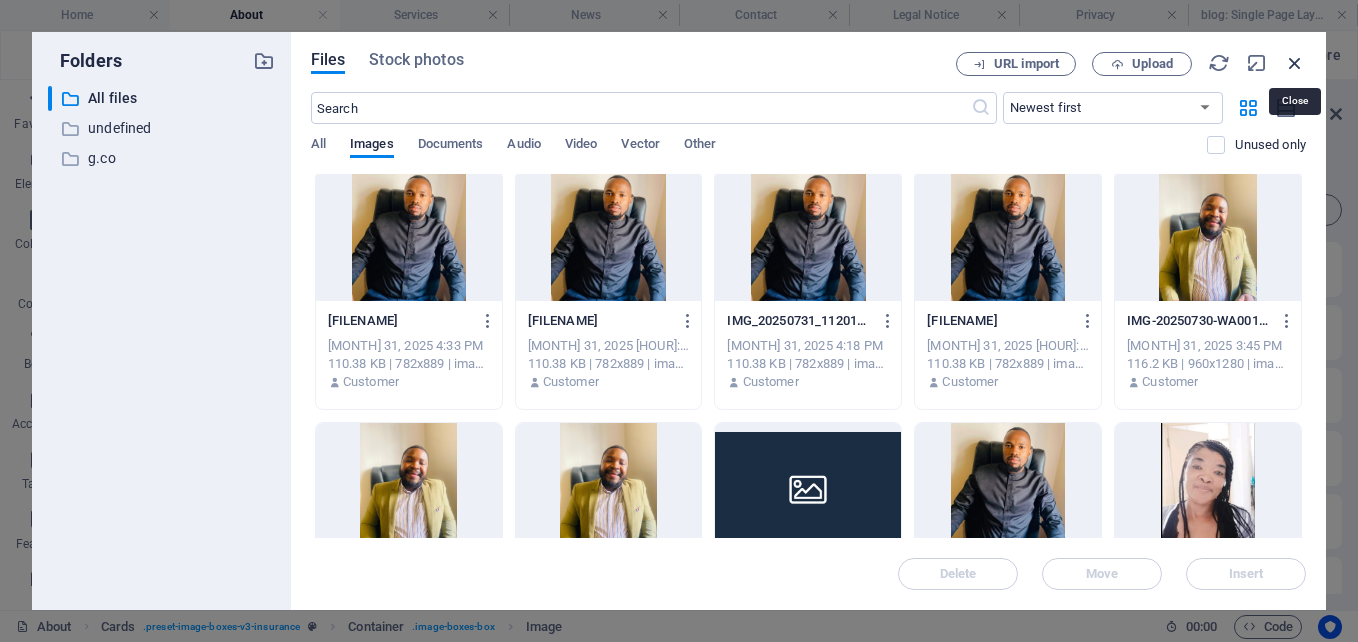 click at bounding box center (1295, 63) 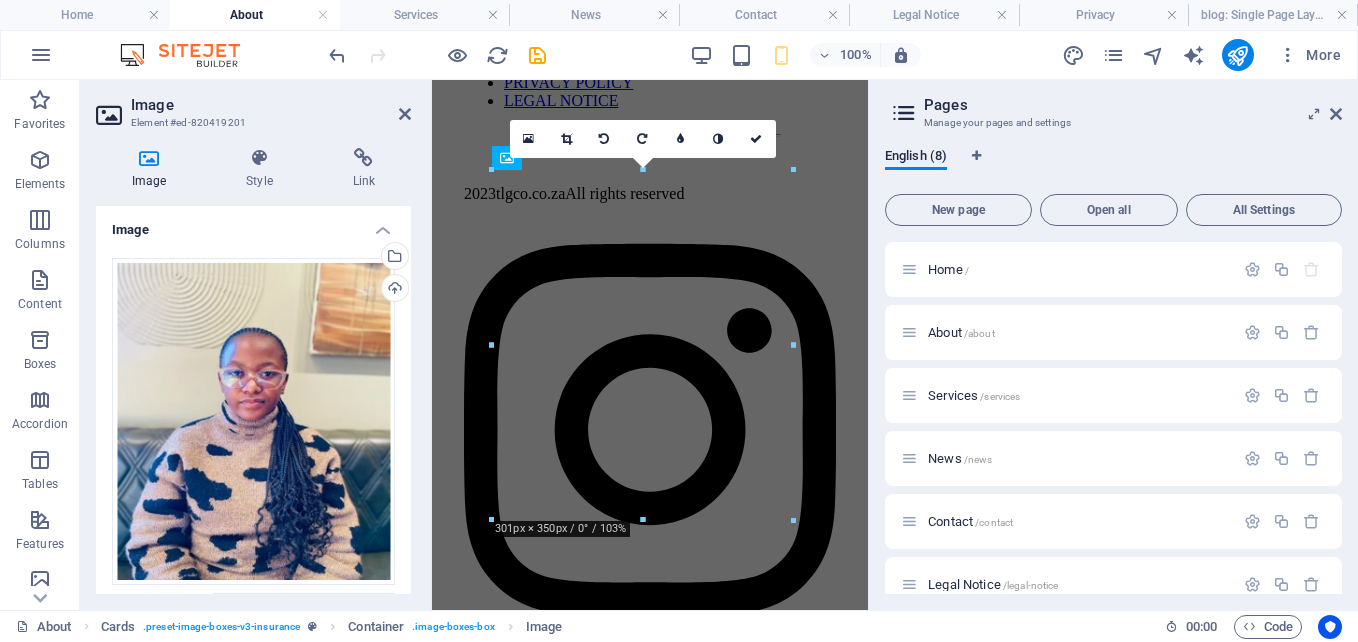 scroll, scrollTop: 7576, scrollLeft: 0, axis: vertical 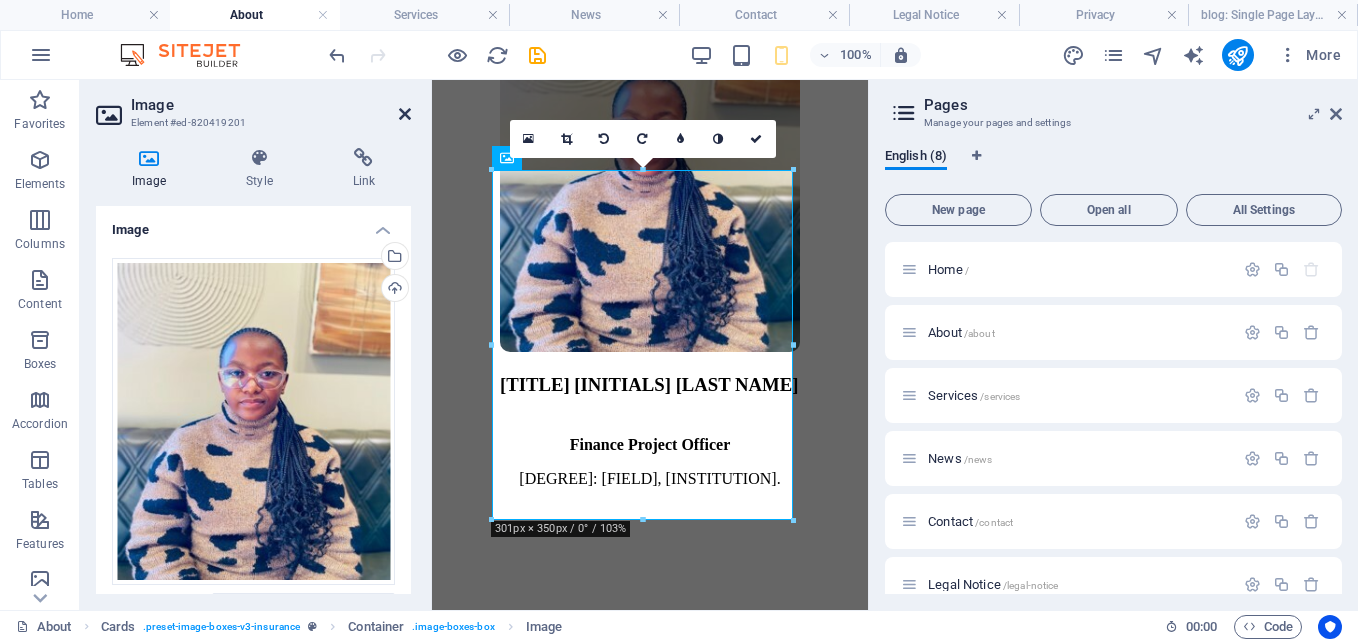 click at bounding box center [405, 114] 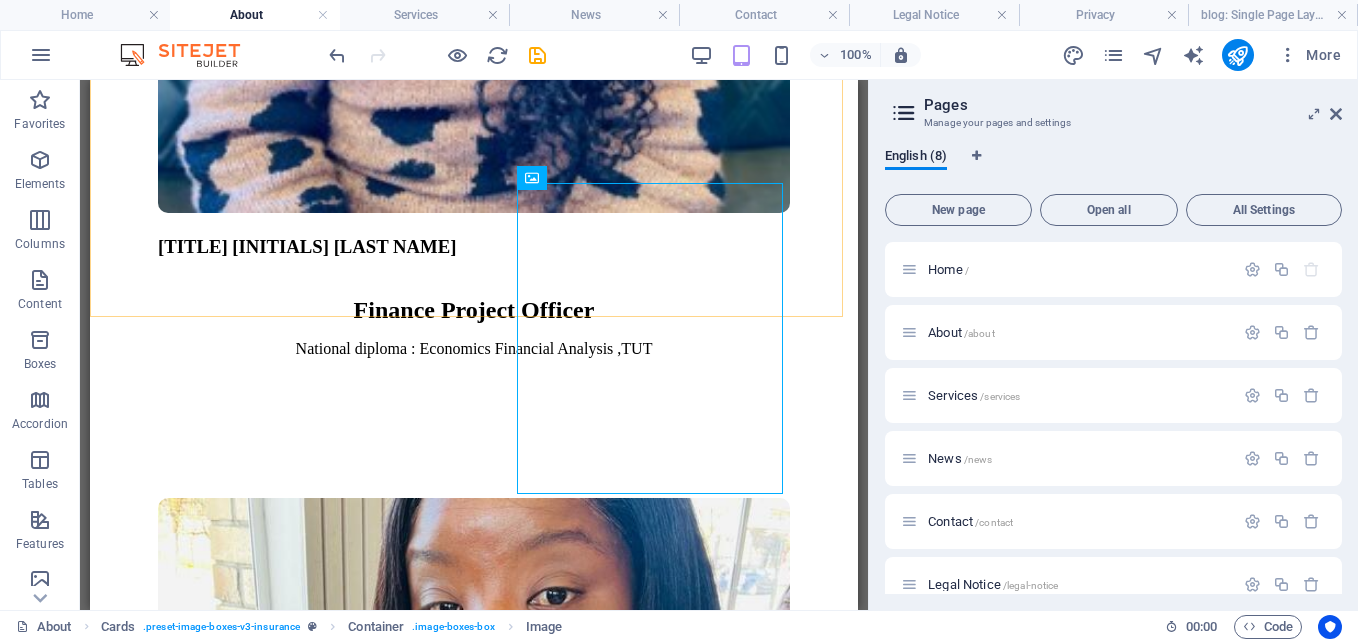 scroll, scrollTop: 5319, scrollLeft: 0, axis: vertical 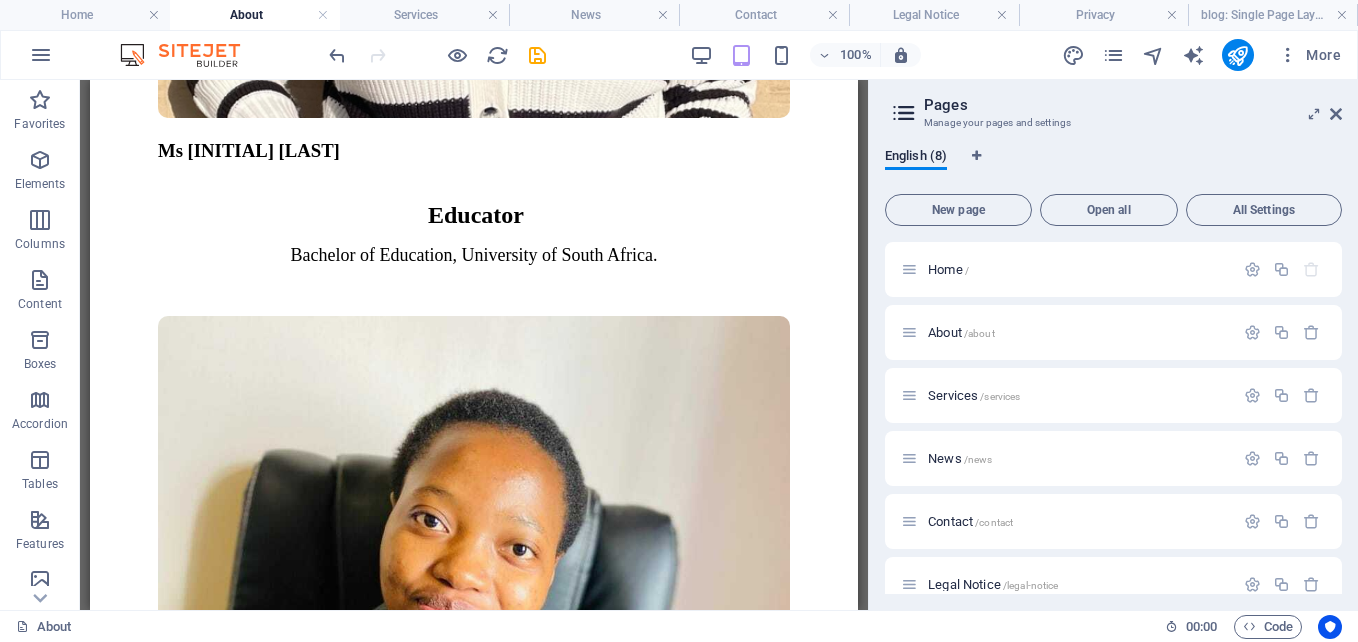 drag, startPoint x: 851, startPoint y: 490, endPoint x: 963, endPoint y: 529, distance: 118.595955 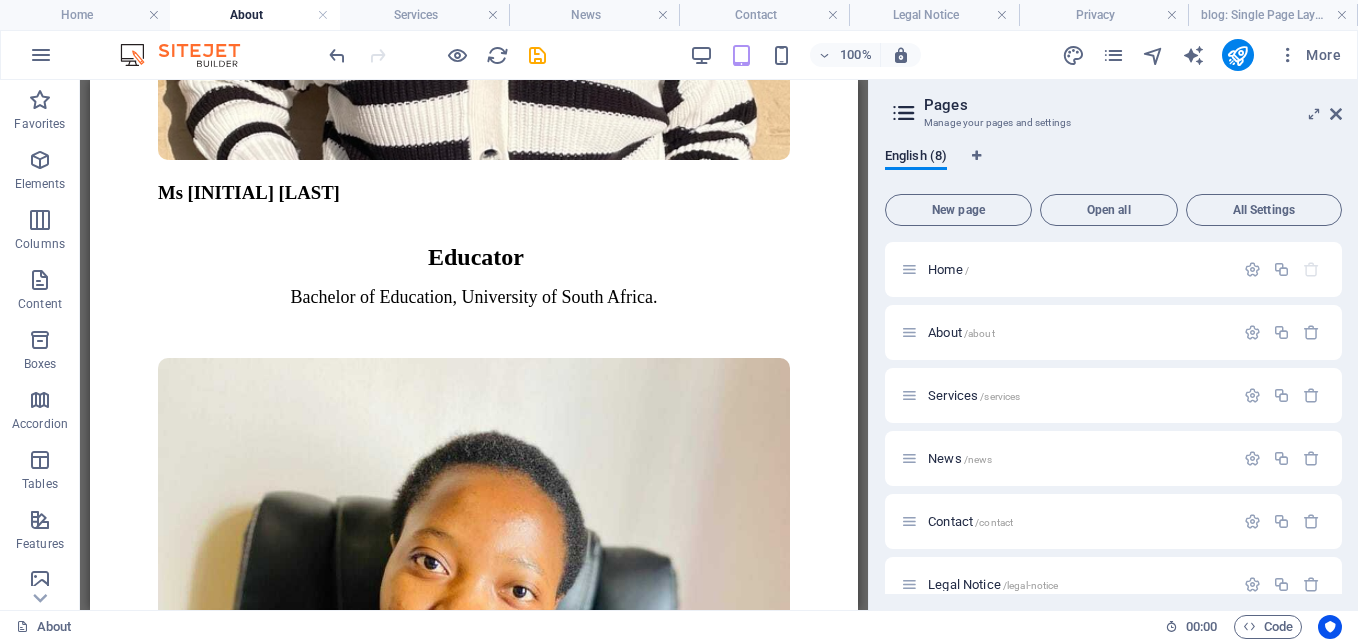 scroll, scrollTop: 4491, scrollLeft: 0, axis: vertical 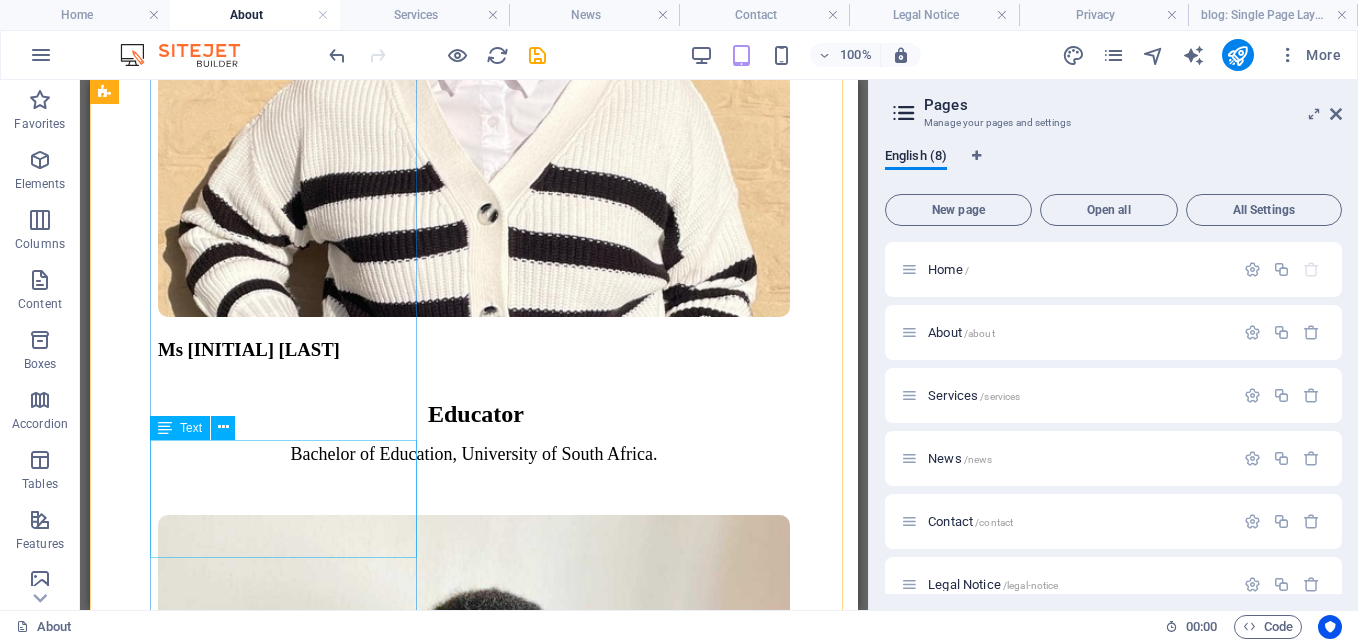 click on "Management Assistant, G.S College" at bounding box center [474, 4381] 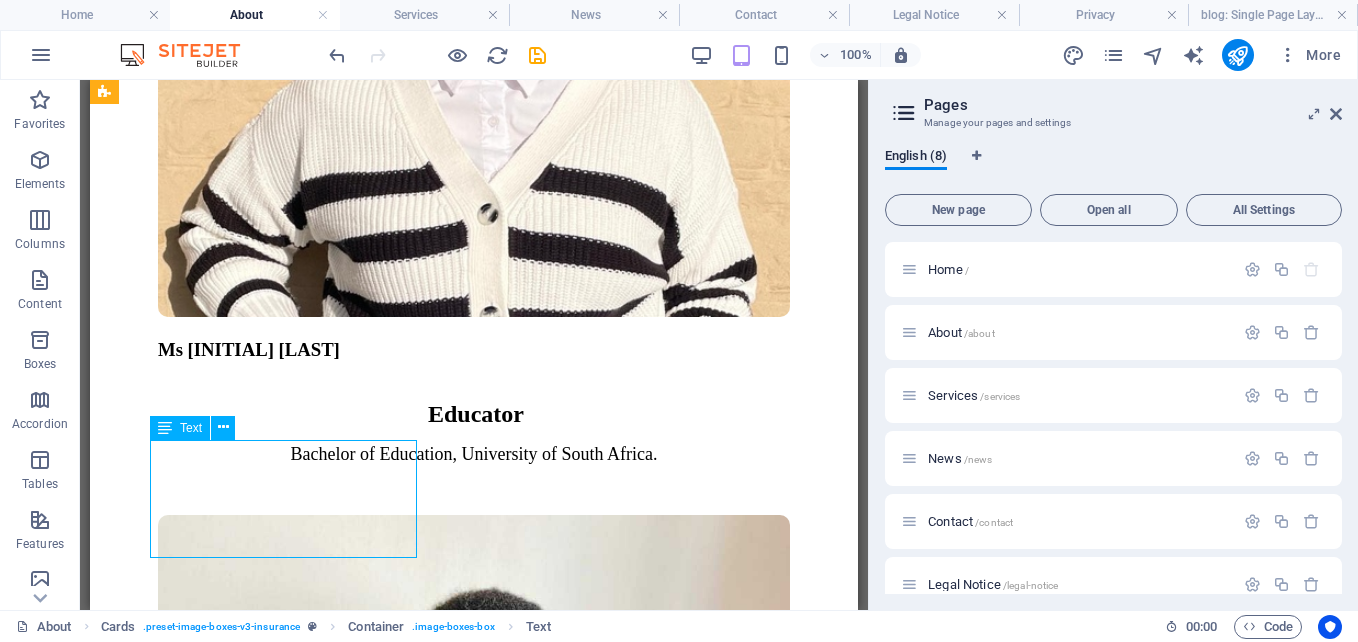 click on "Management Assistant, G.S College" at bounding box center (474, 4381) 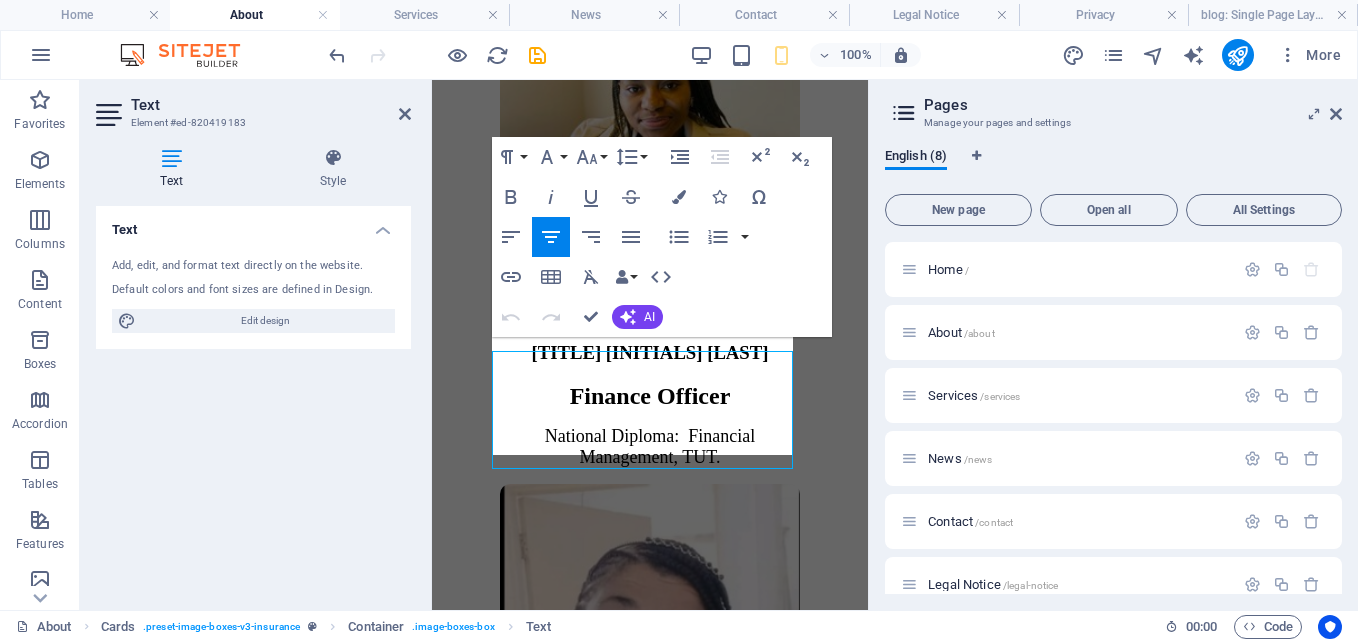 scroll, scrollTop: 6290, scrollLeft: 0, axis: vertical 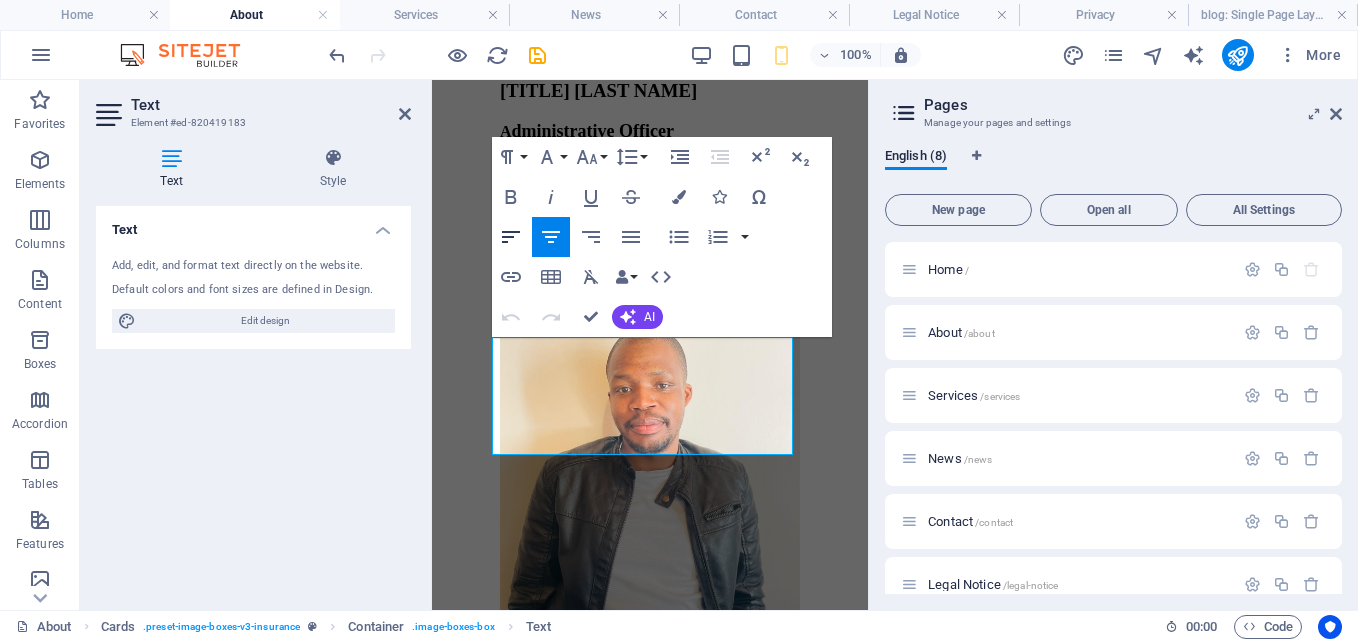 click 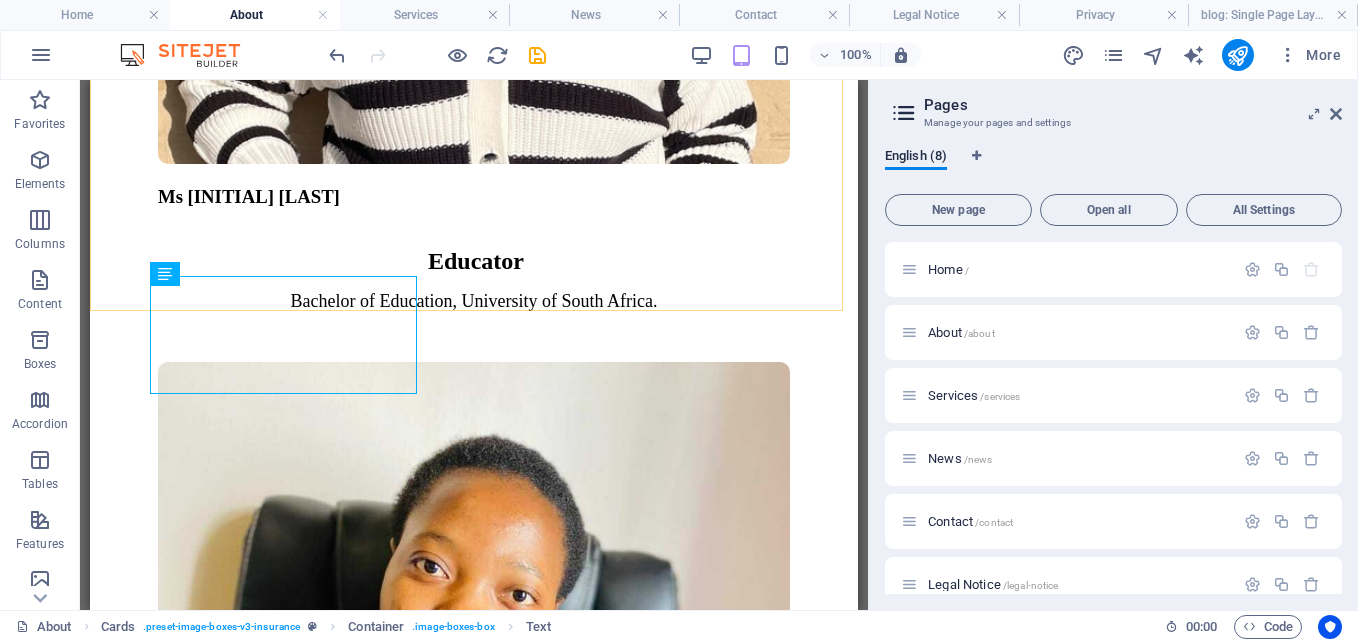 scroll, scrollTop: 4645, scrollLeft: 0, axis: vertical 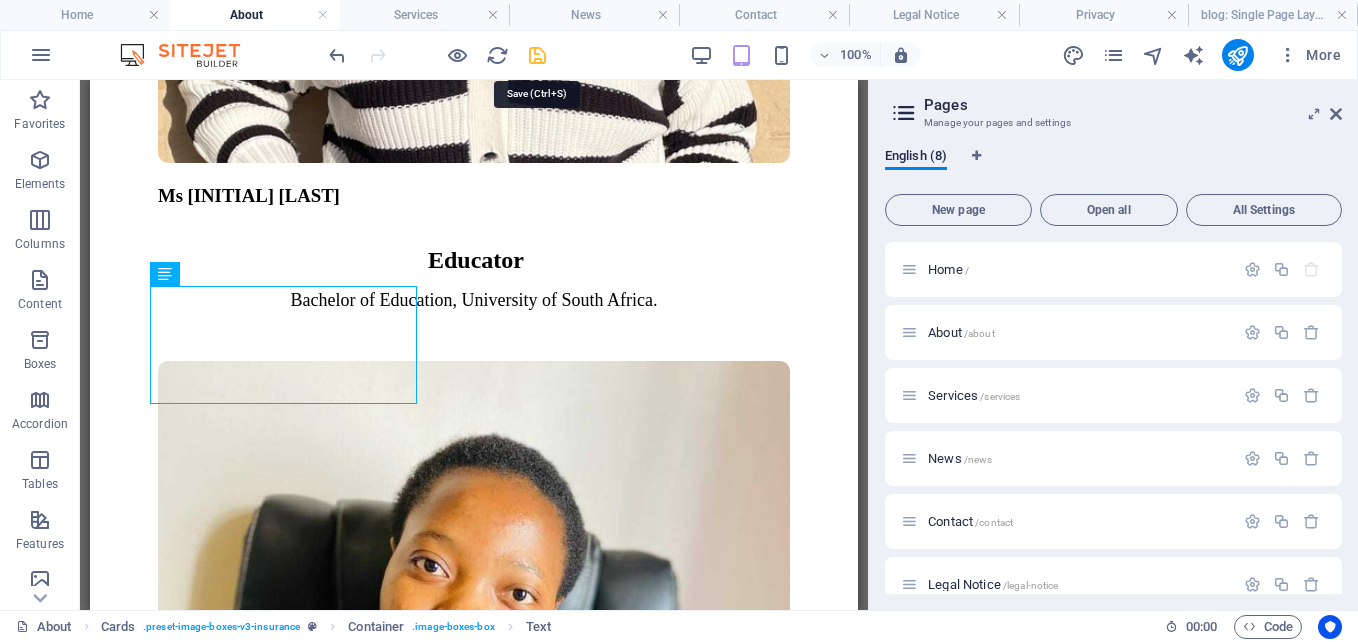 click at bounding box center [537, 55] 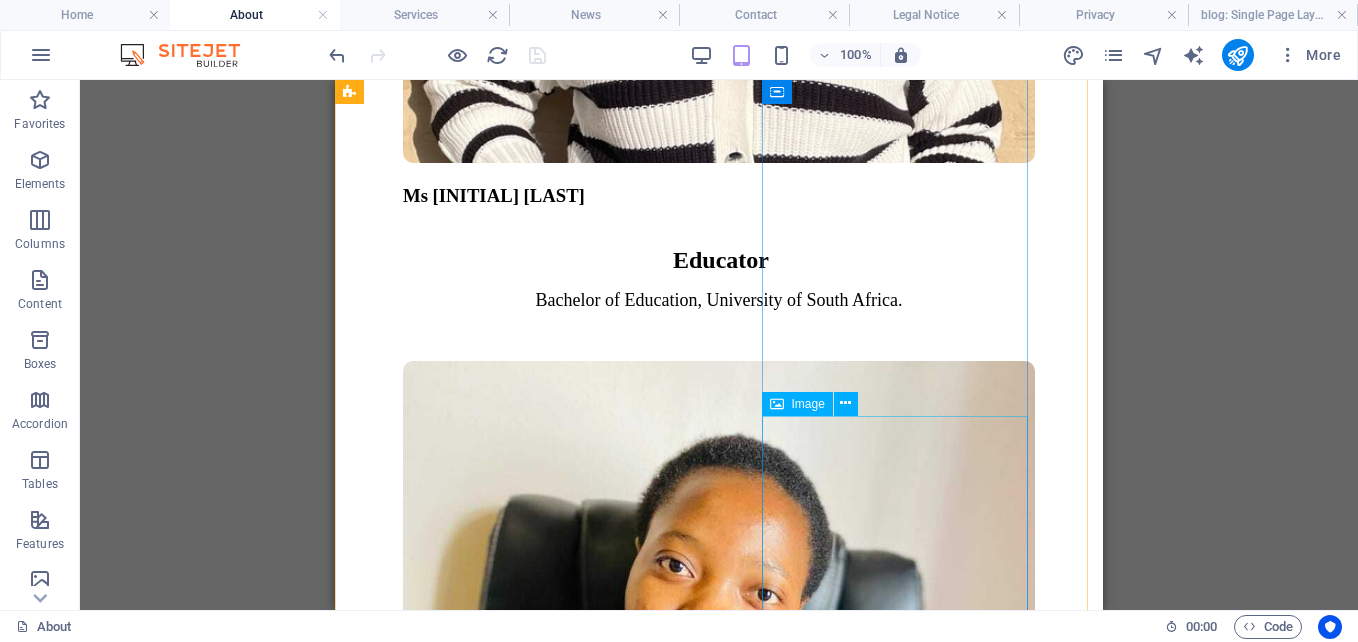 click at bounding box center [719, 5584] 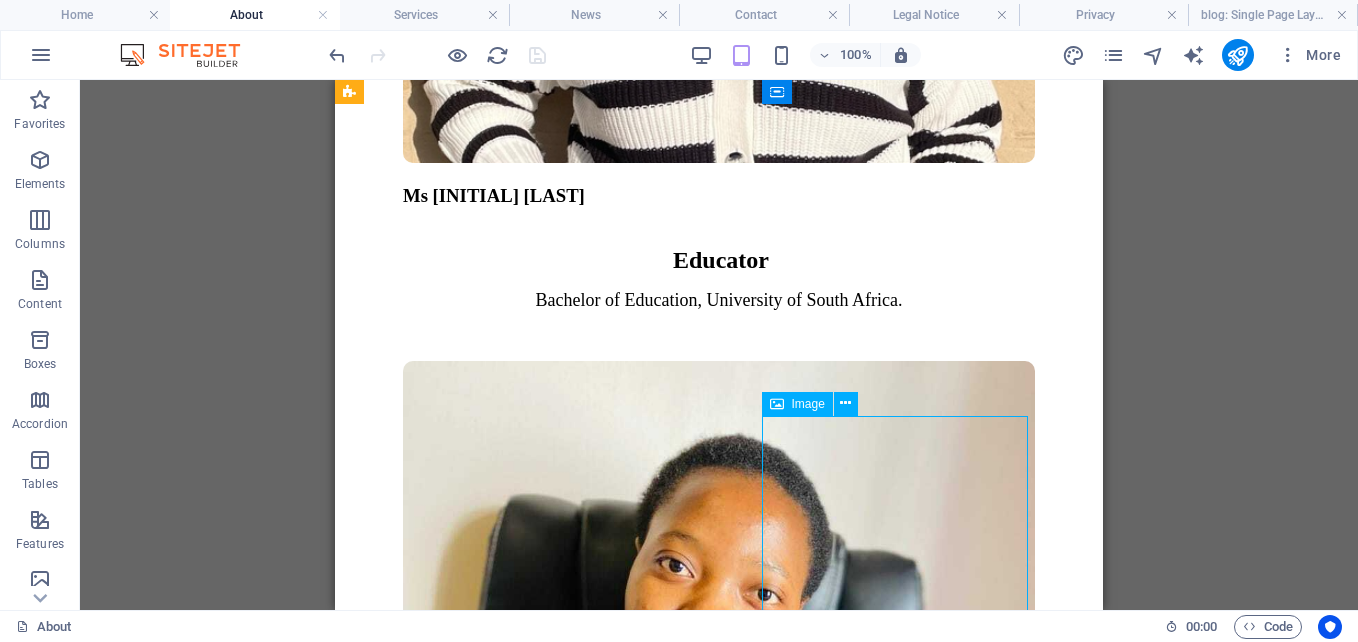 click at bounding box center (719, 5584) 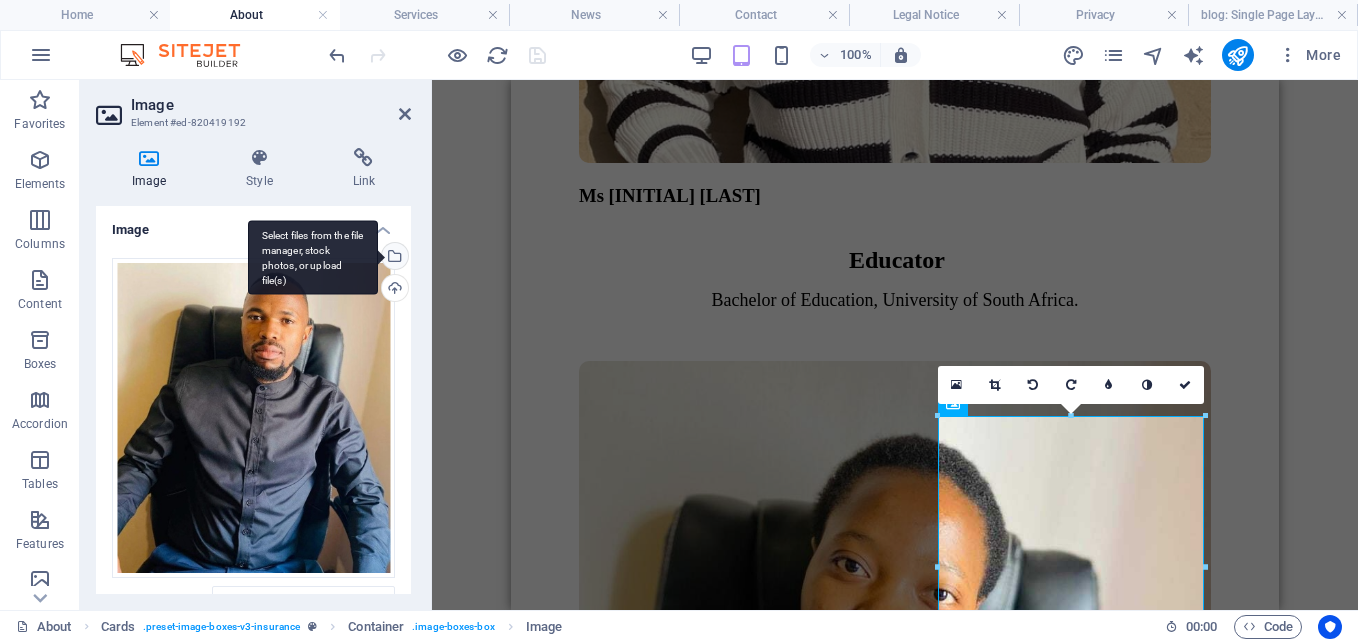 click on "Select files from the file manager, stock photos, or upload file(s)" at bounding box center (393, 258) 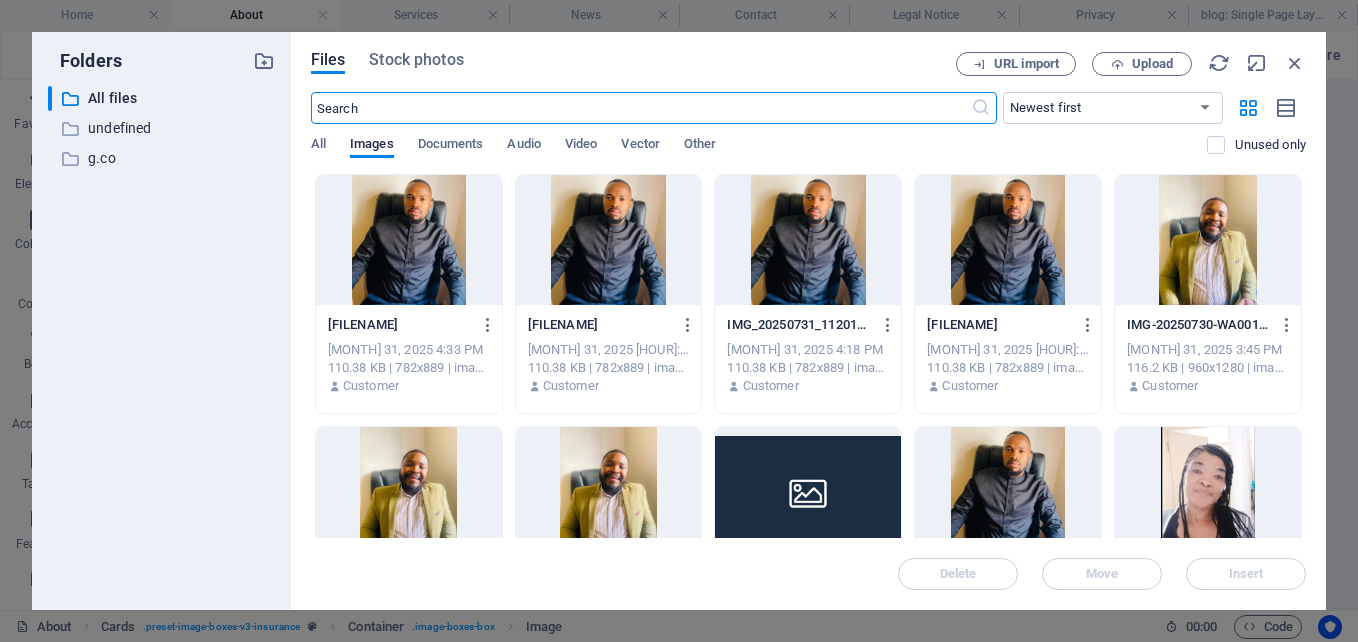 scroll, scrollTop: 7132, scrollLeft: 0, axis: vertical 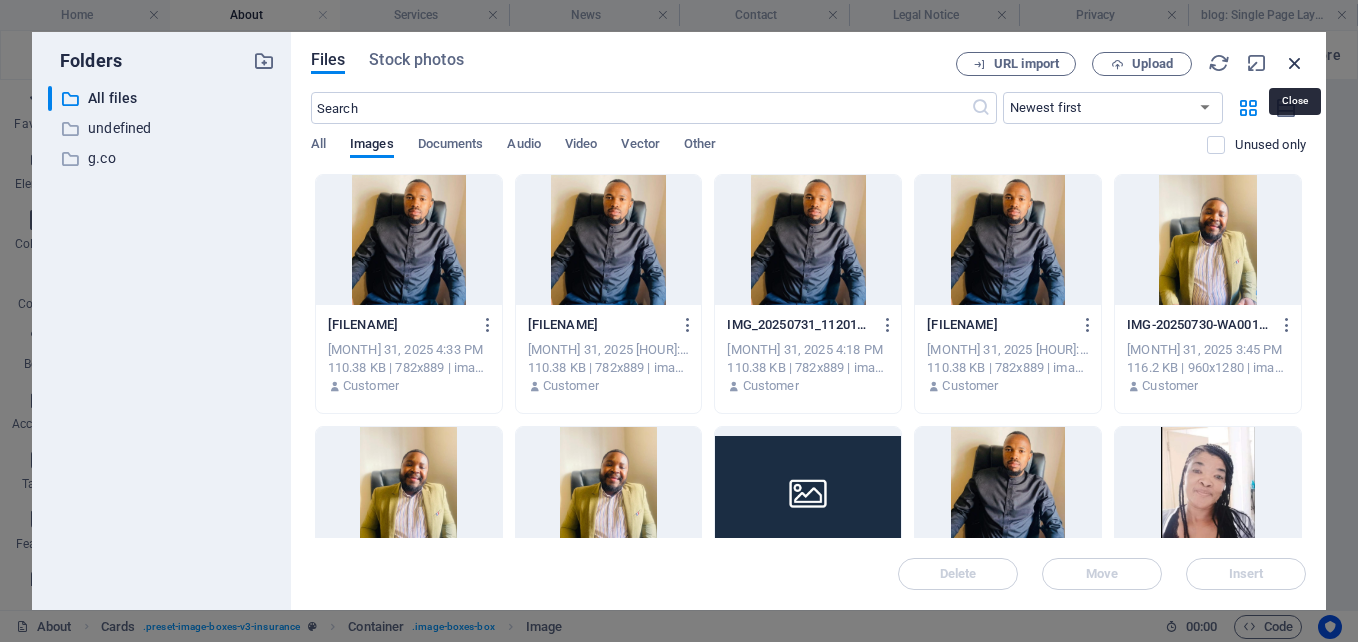 click at bounding box center (1295, 63) 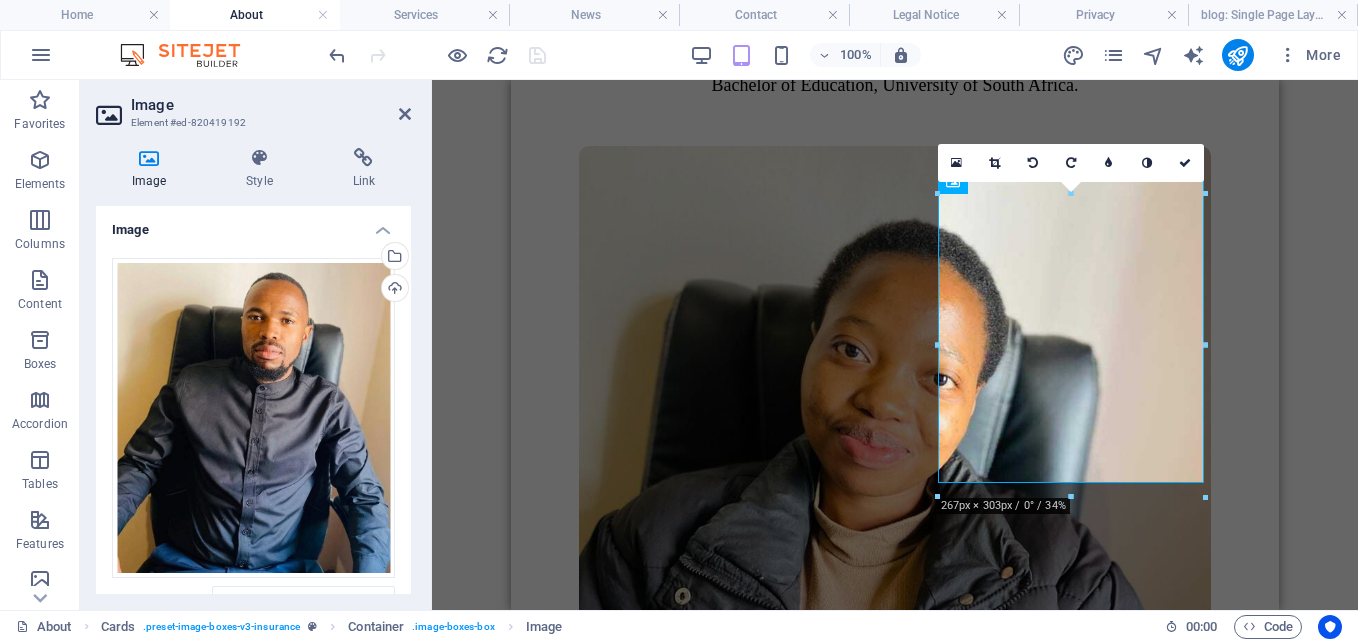 scroll, scrollTop: 4867, scrollLeft: 0, axis: vertical 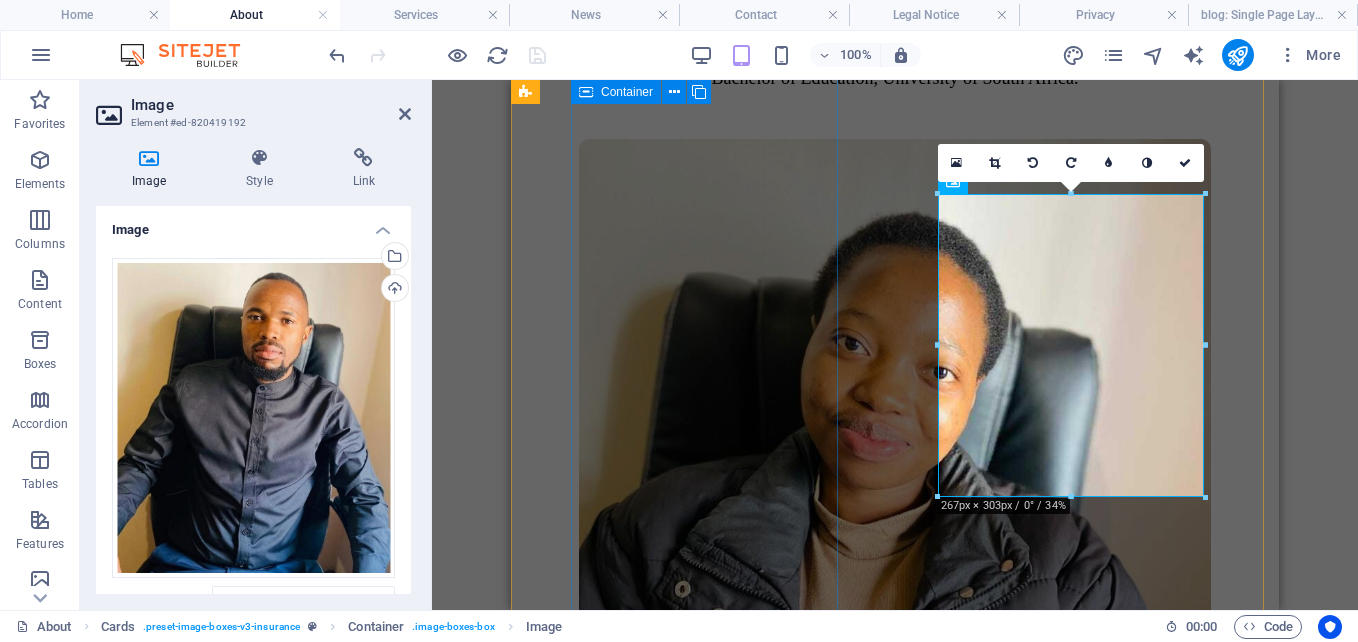 click on "Ms [INITIAL] [LAST] A dministrative Officer Management Assistant, [INSTITUTION] College" at bounding box center [895, 3628] 